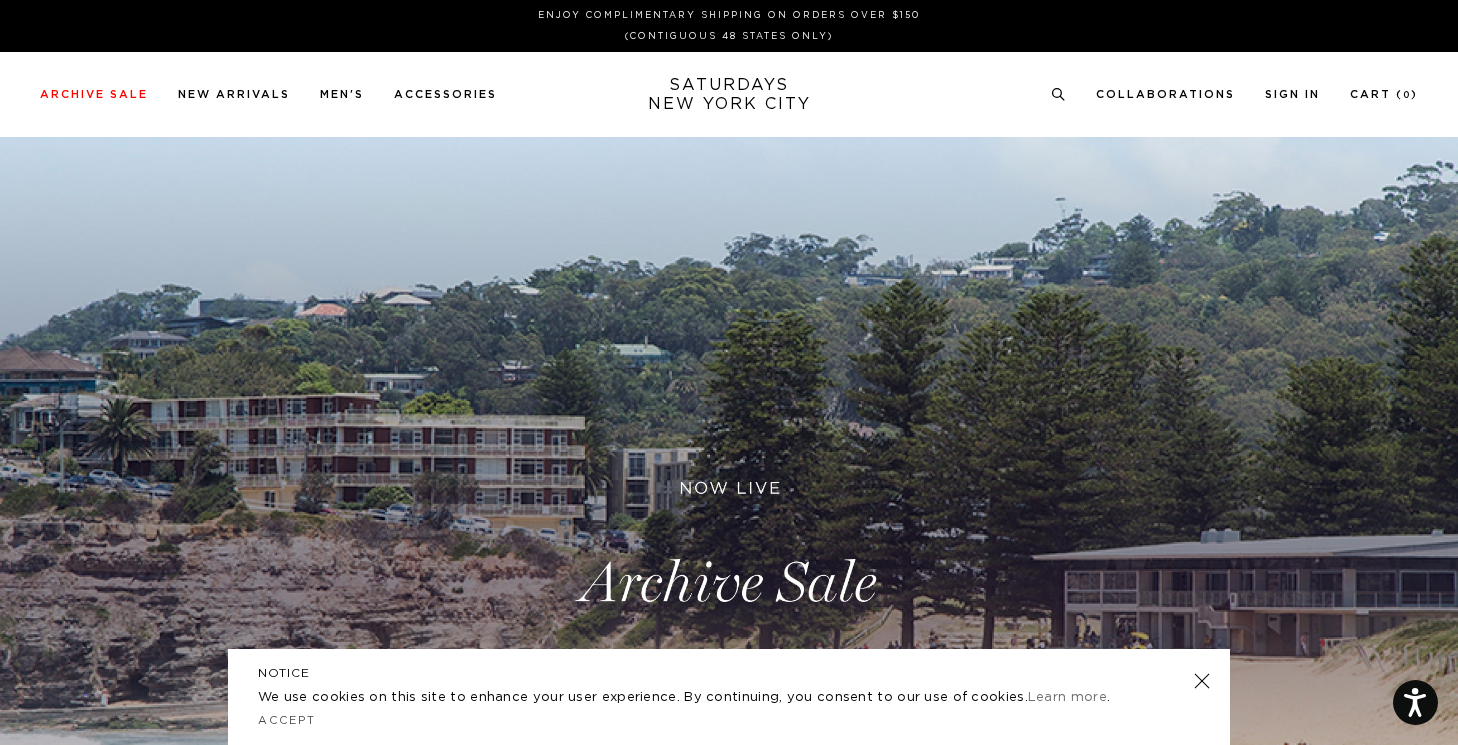 scroll, scrollTop: 0, scrollLeft: 0, axis: both 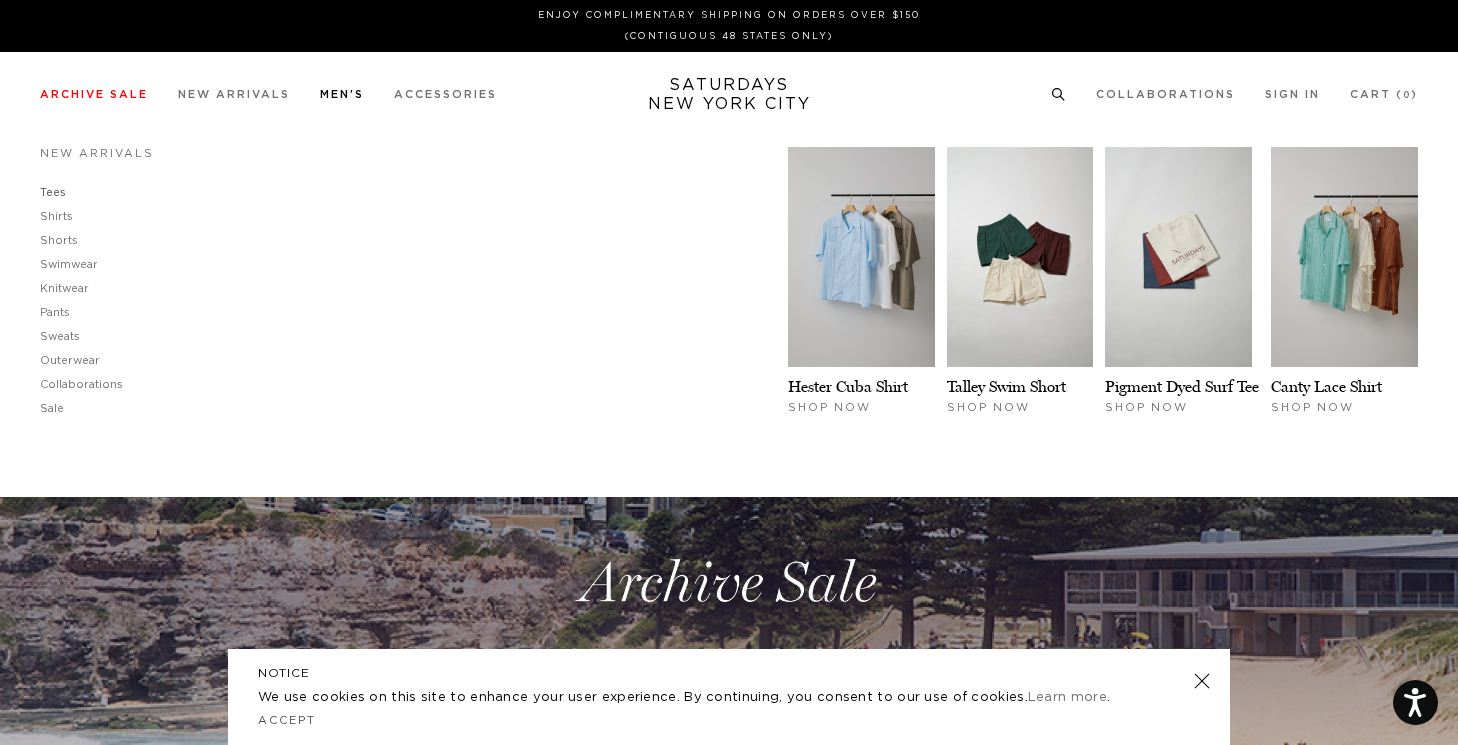 click on "Tees" at bounding box center [53, 192] 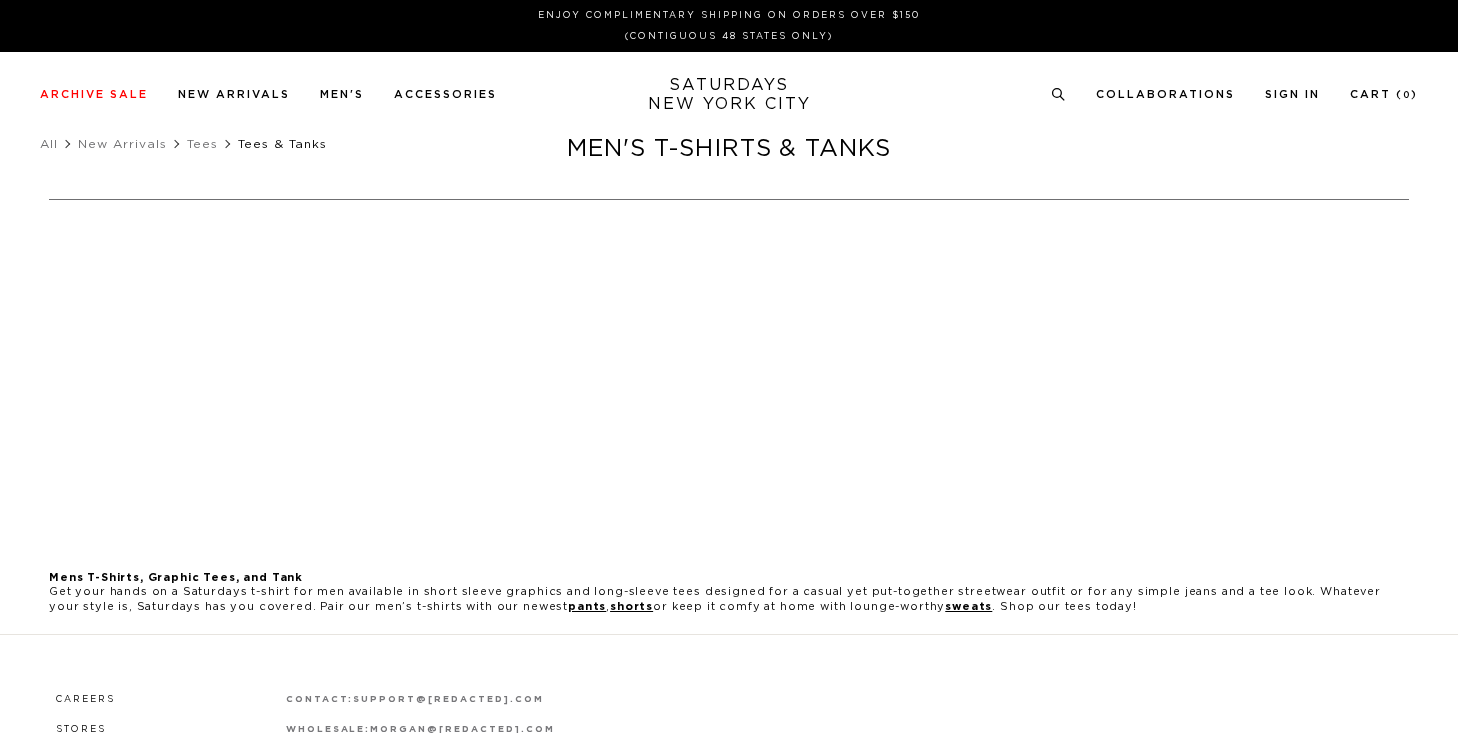 scroll, scrollTop: 0, scrollLeft: 0, axis: both 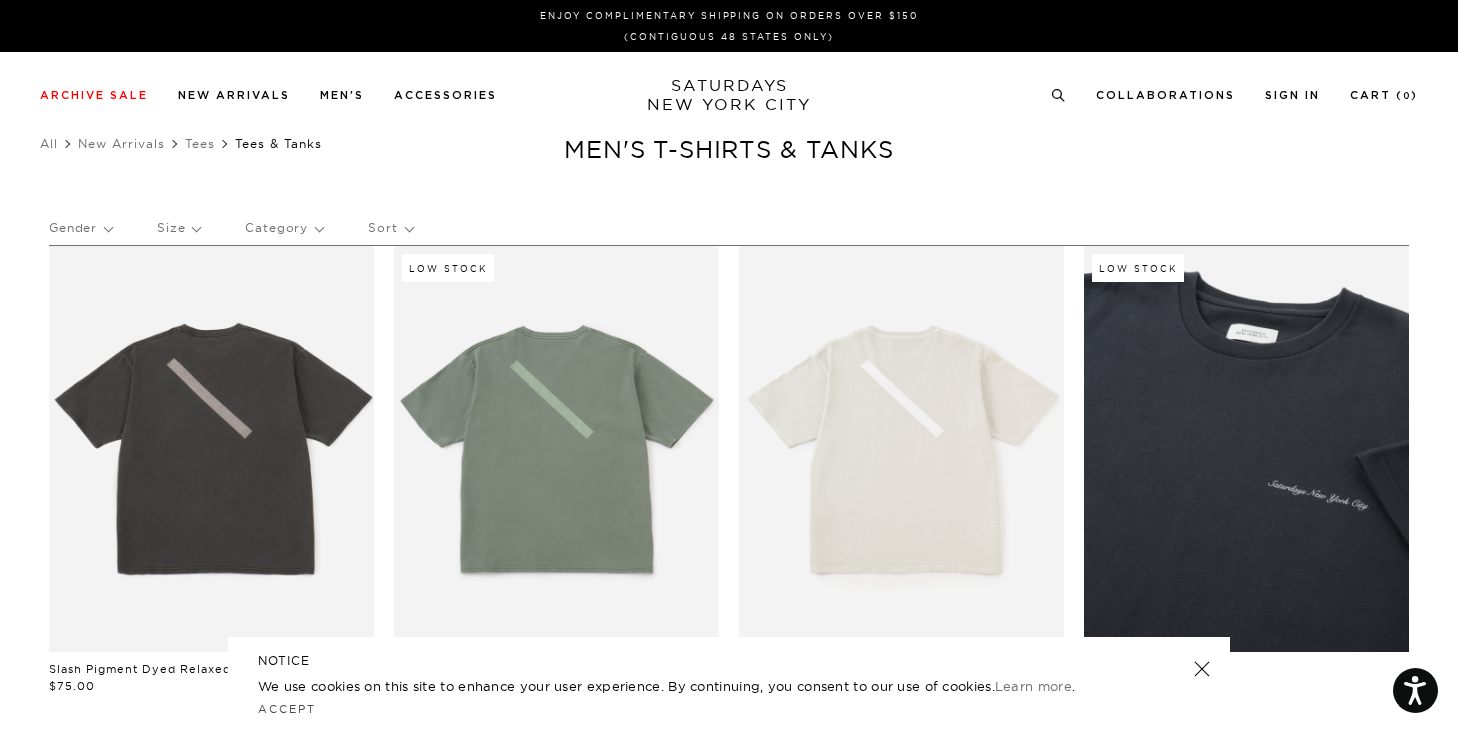 click at bounding box center [1202, 669] 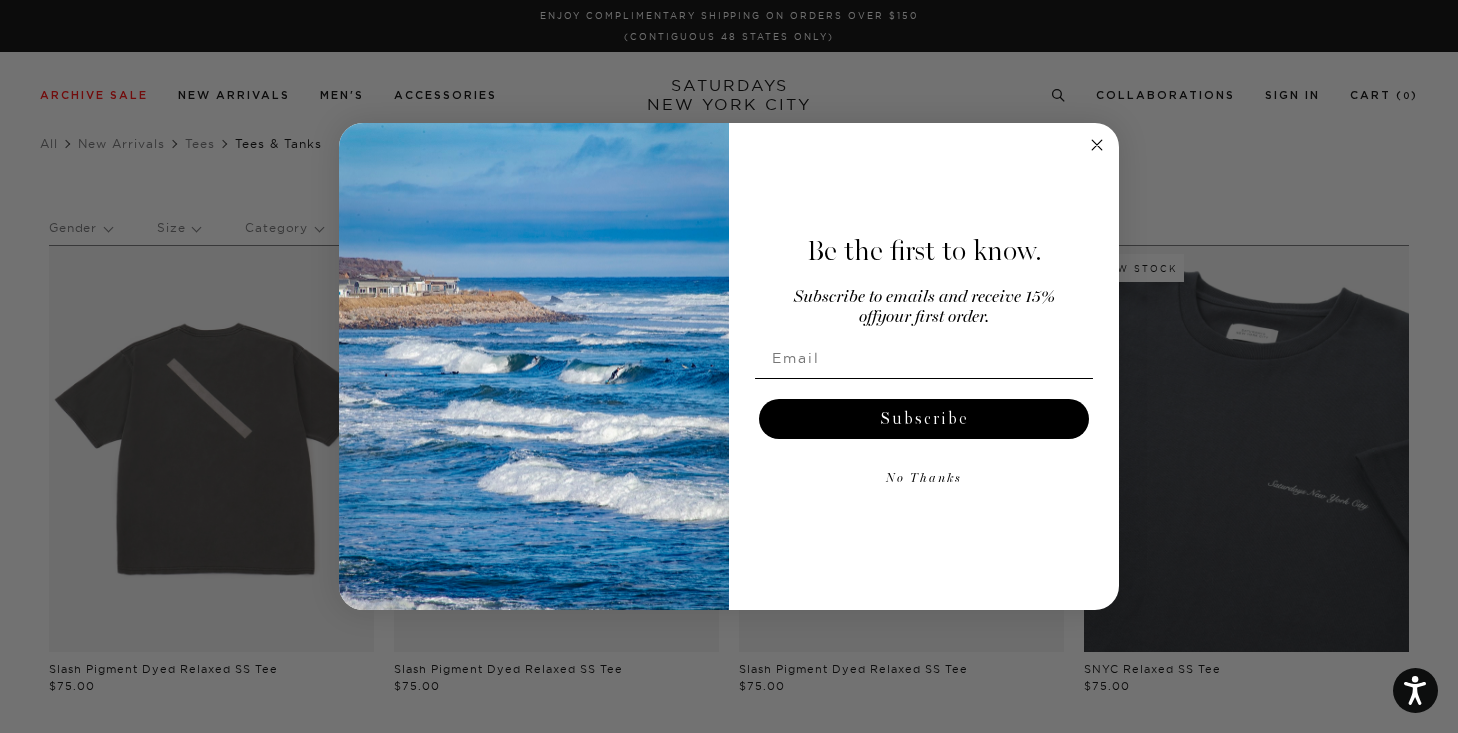 click 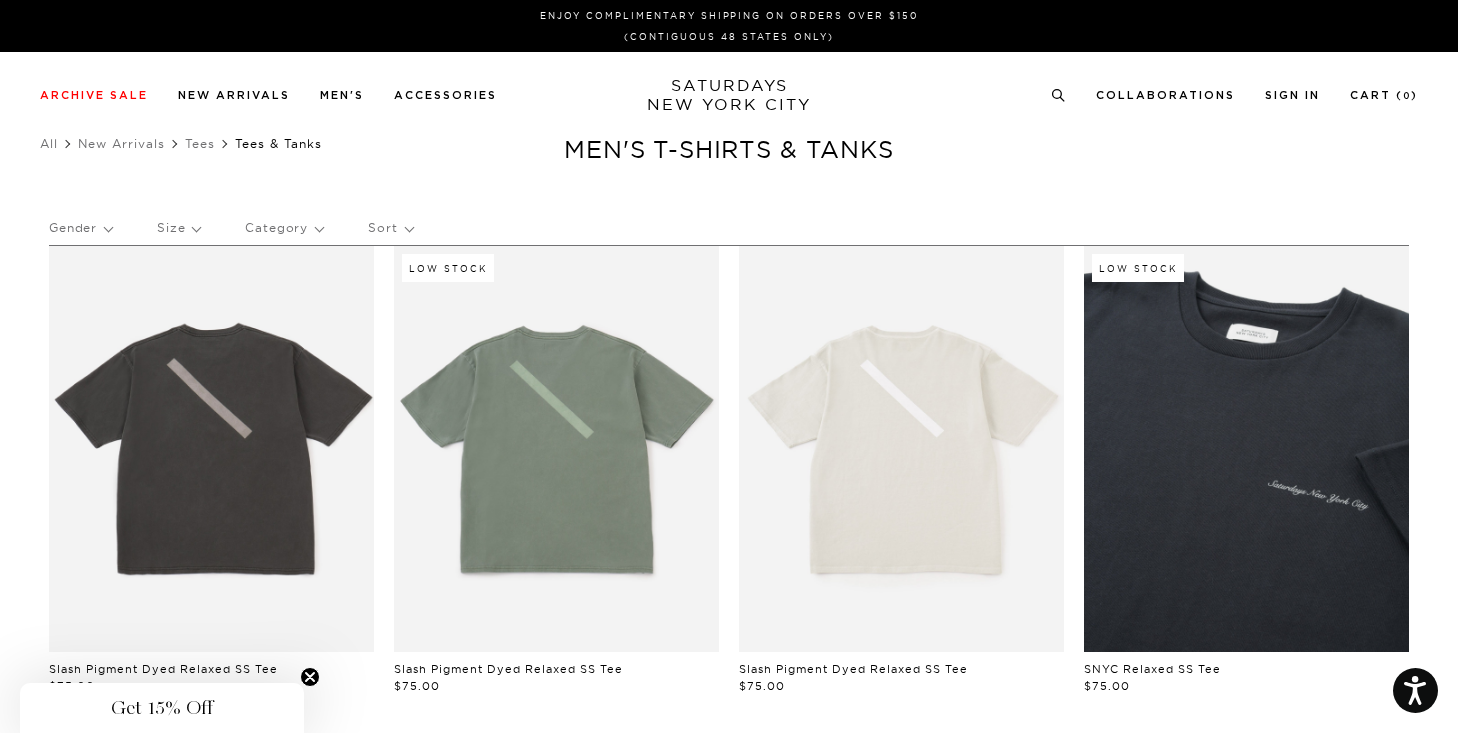 click on "Slash Pigment Dyed Relaxed SS Tee   $75.00     Low Stock               Slash Pigment Dyed Relaxed SS Tee   $75.00                   Slash Pigment Dyed Relaxed SS Tee   $75.00     Low Stock               SNYC Relaxed SS Tee   $75.00     Low Stock               SNYC Relaxed SS Tee   $75.00     Low Stock               SNYC Relaxed SS Tee   $75.00                   Pigment Dyed Relaxed SS Tee   $75.00     Low Stock               Pigment Dyed Relaxed SS Tee   $75.00     Low Stock               Pigment Dyed Relaxed SS Tee   $75.00                   SNYC Pigment Dyed Waffle Top   $95.00     Low Stock               SNYC Pigment Dyed Waffle Top   $95.00" at bounding box center (729, 1005) 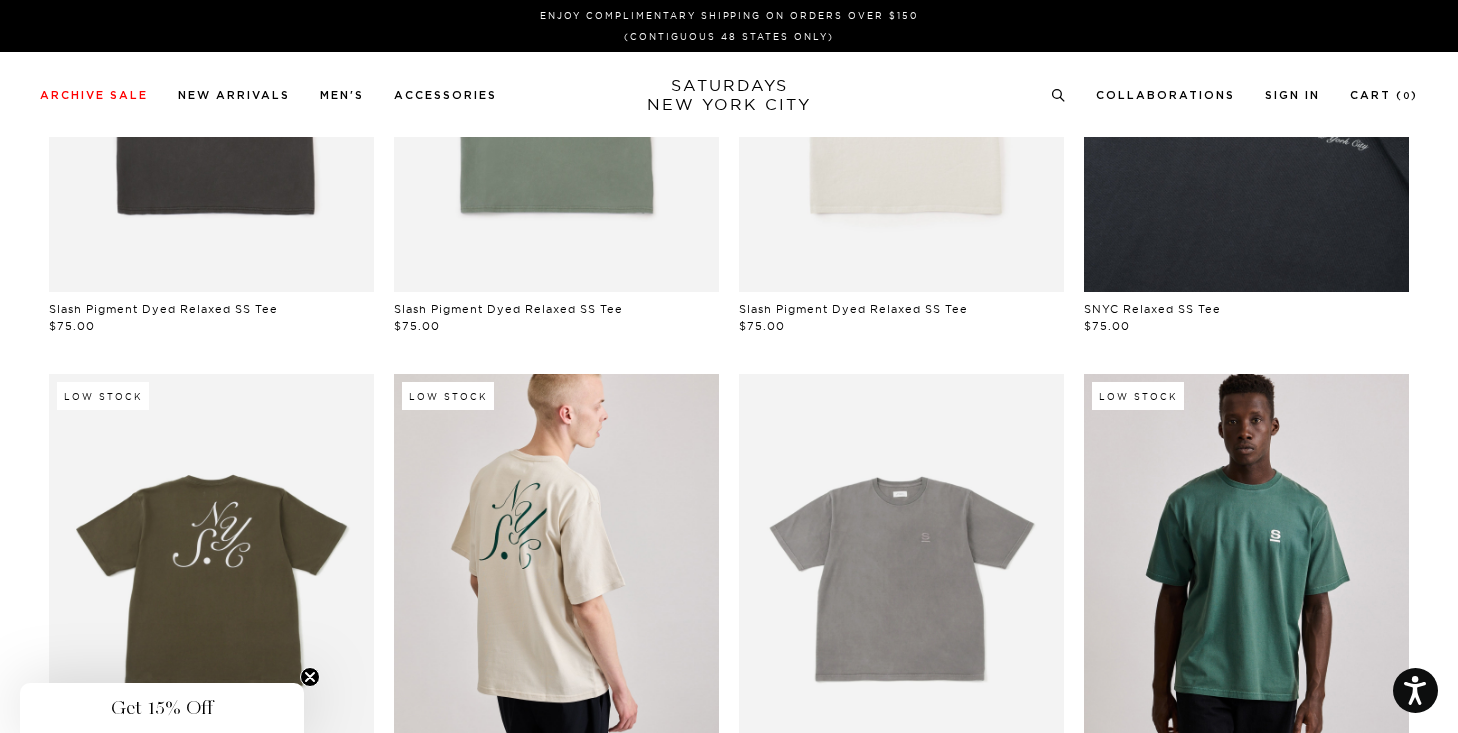 scroll, scrollTop: 0, scrollLeft: 0, axis: both 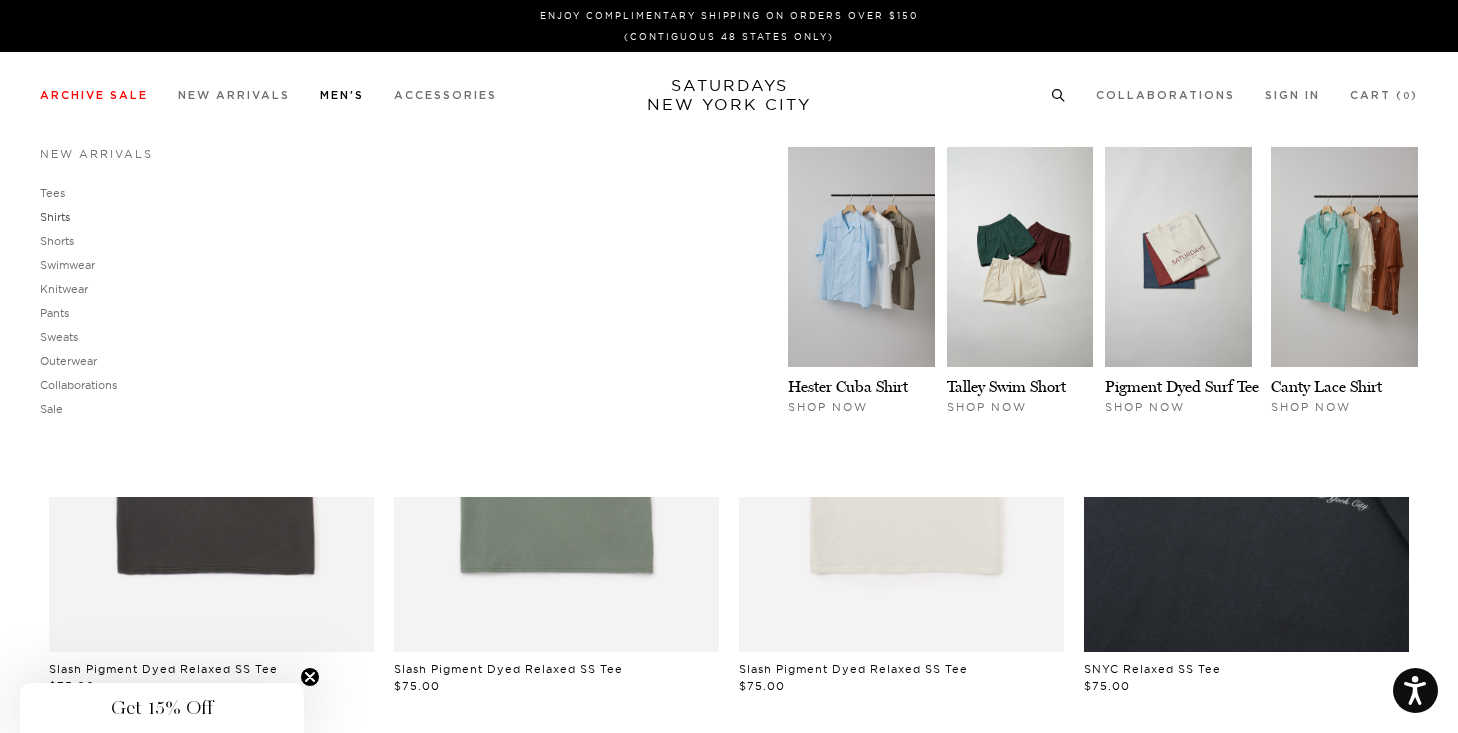 click on "Shirts" at bounding box center (55, 217) 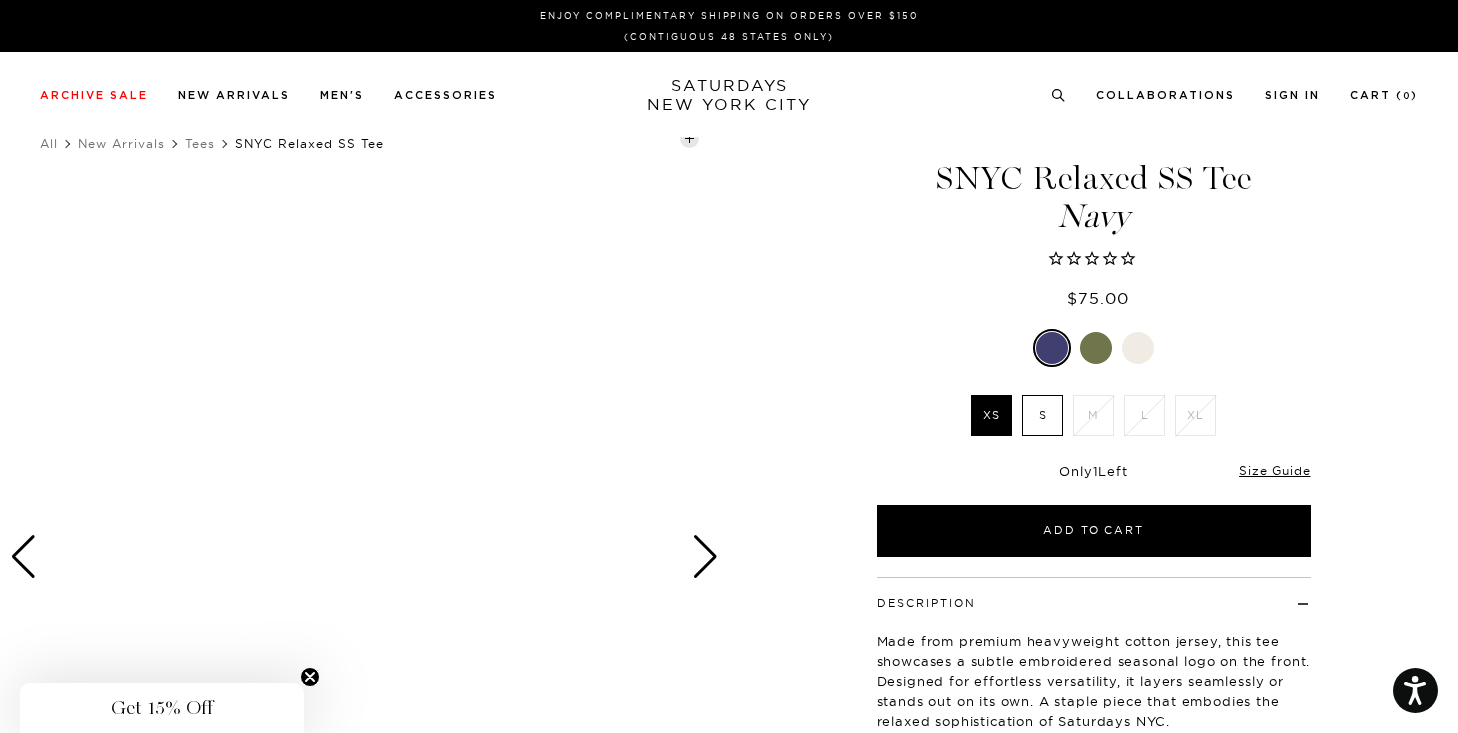 scroll, scrollTop: 0, scrollLeft: 0, axis: both 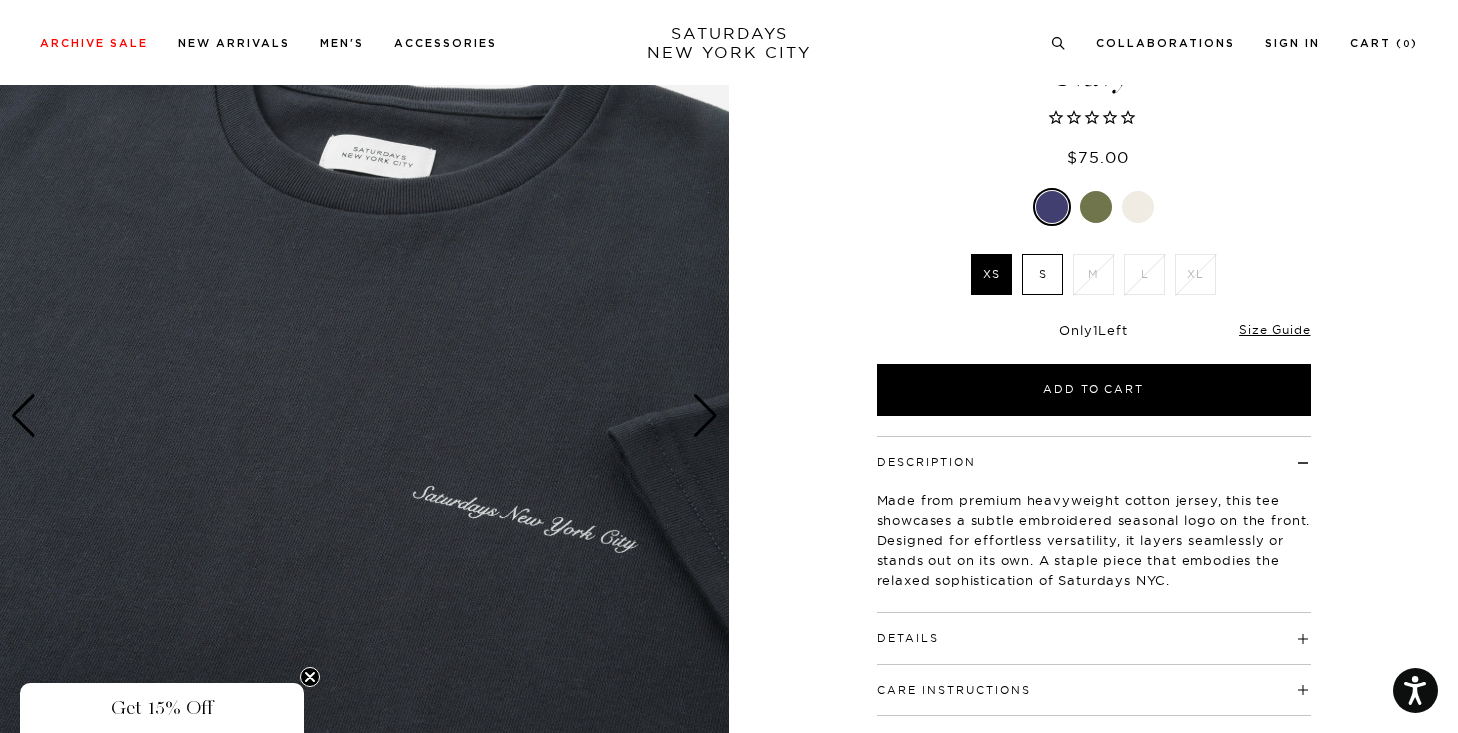 click at bounding box center (705, 416) 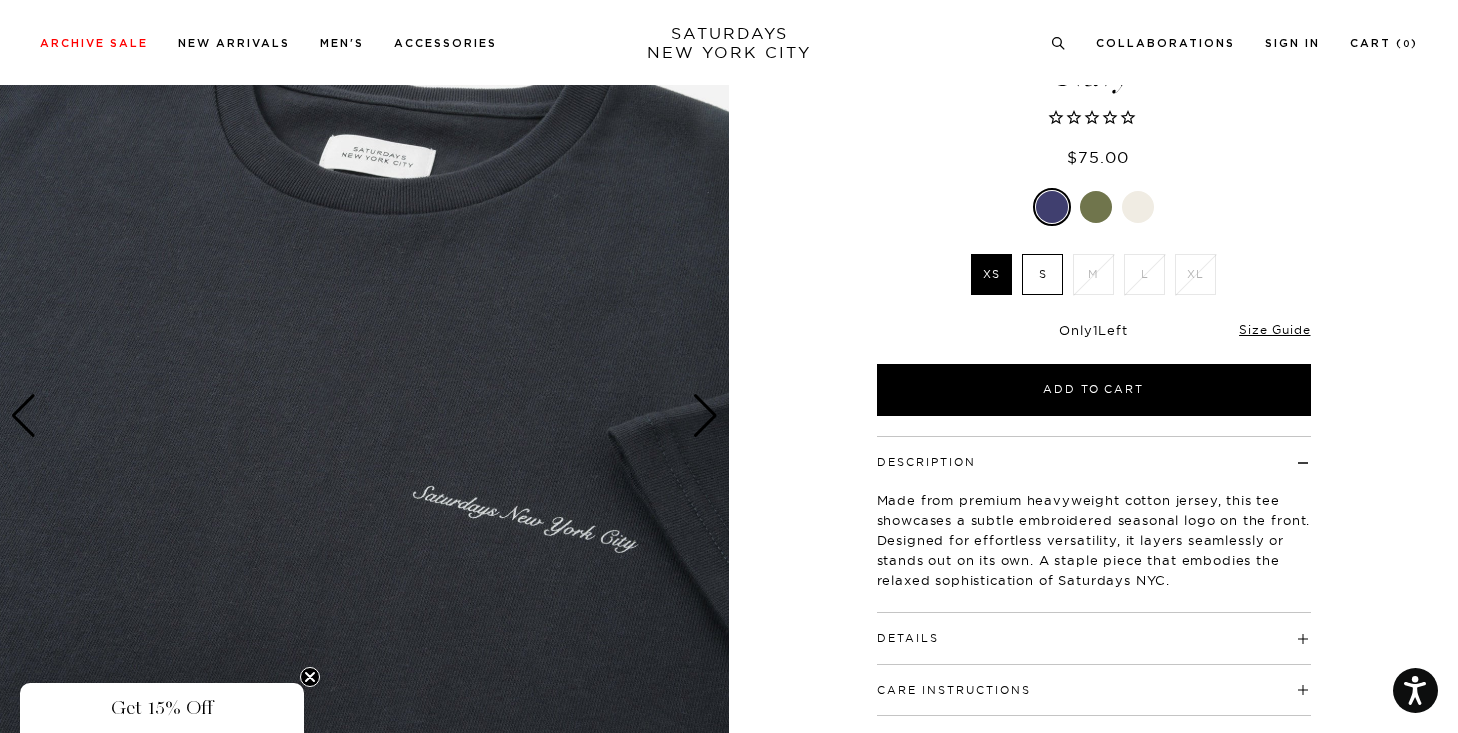 click at bounding box center [705, 416] 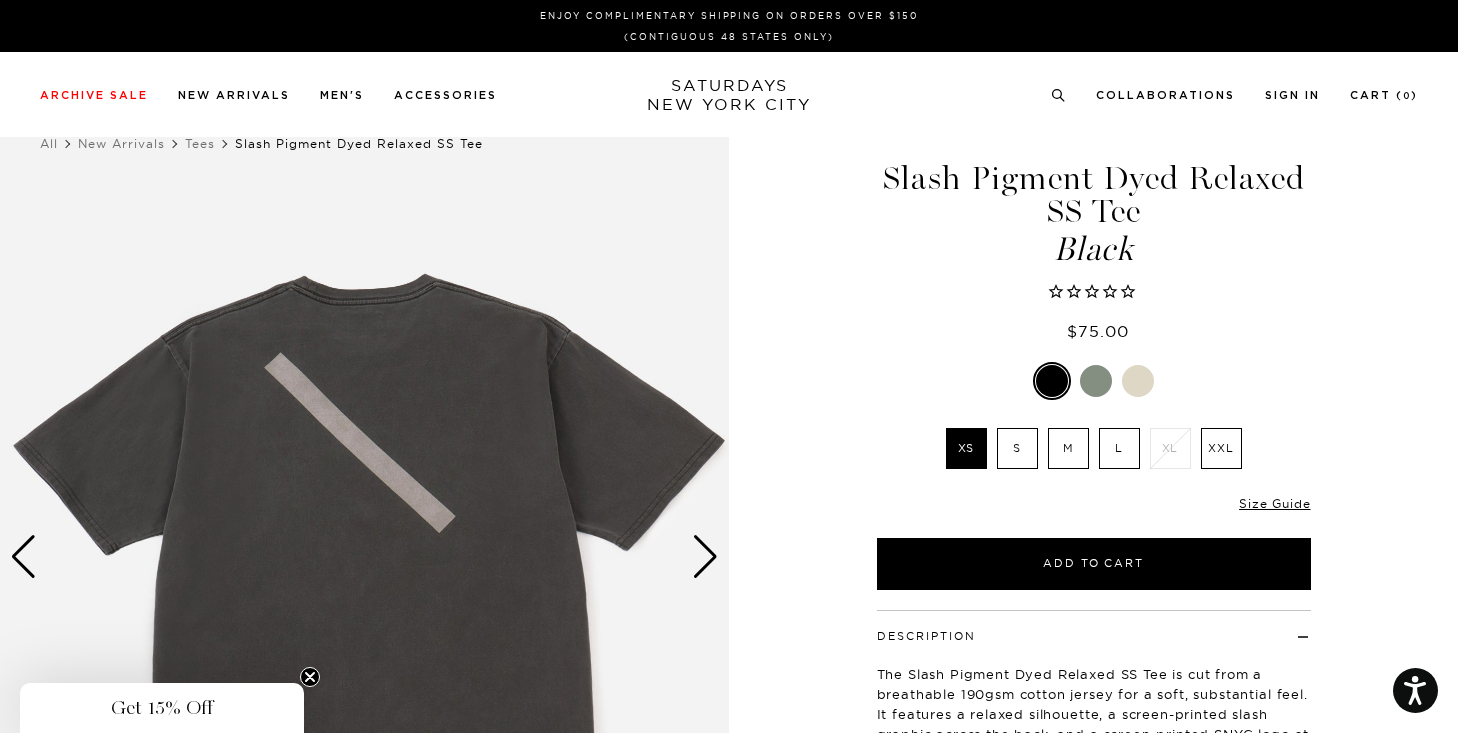 scroll, scrollTop: 0, scrollLeft: 0, axis: both 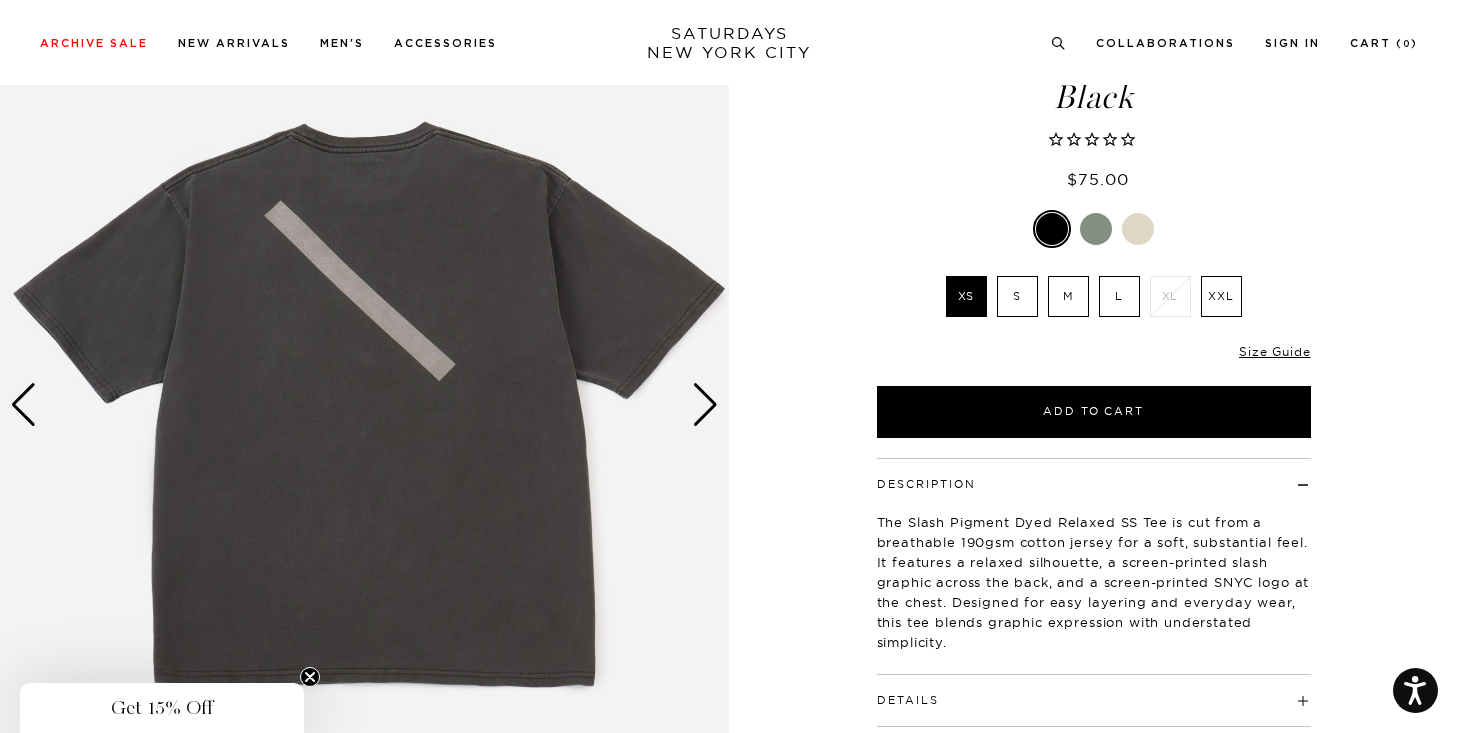 click at bounding box center [705, 405] 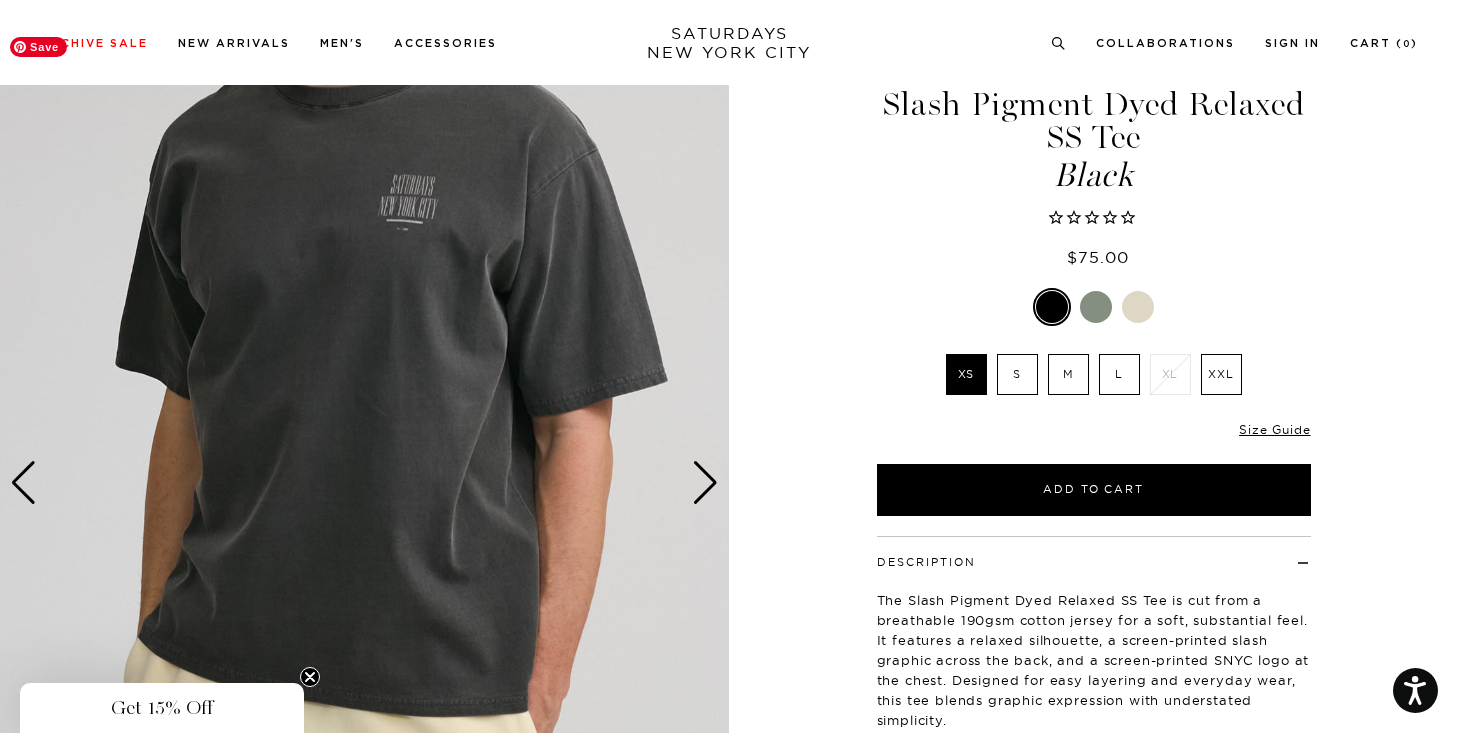 scroll, scrollTop: 138, scrollLeft: 0, axis: vertical 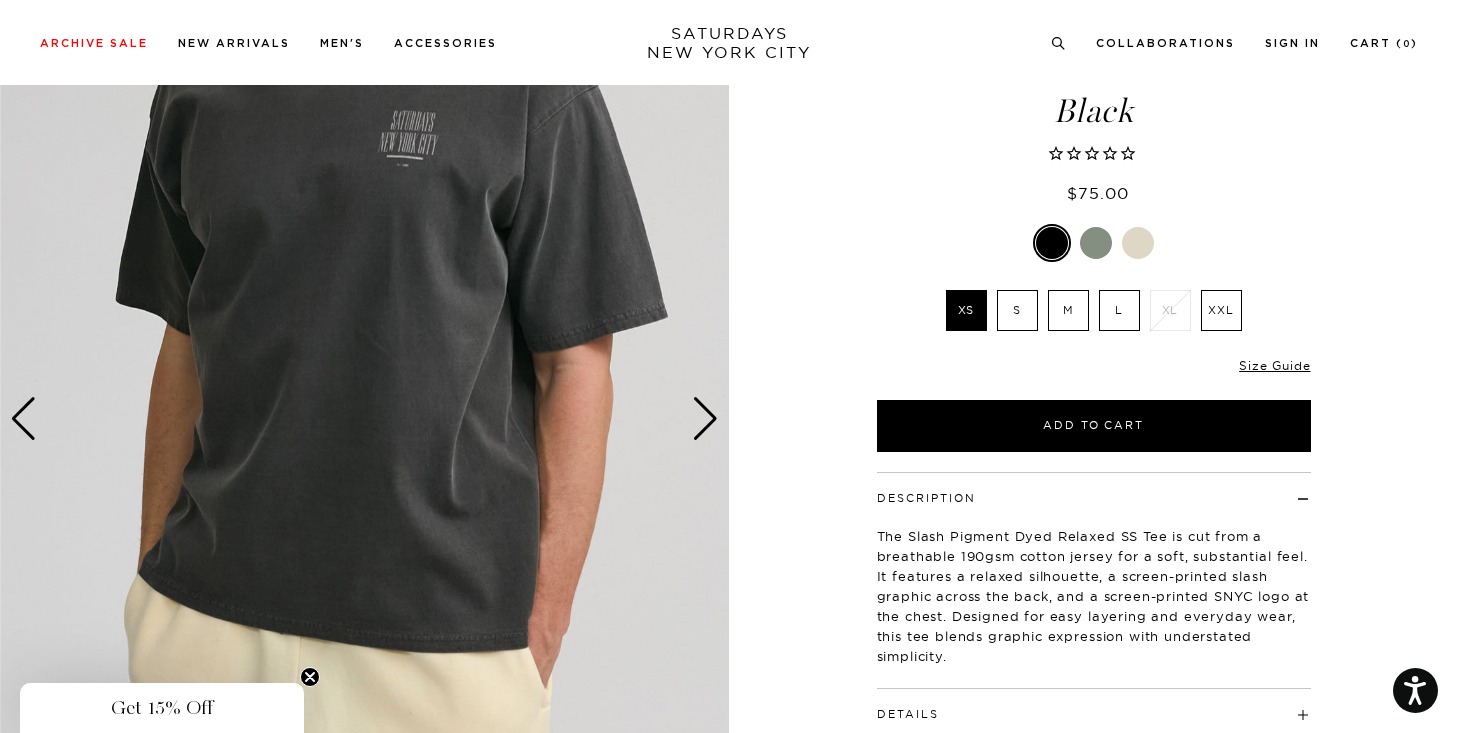 click at bounding box center (705, 419) 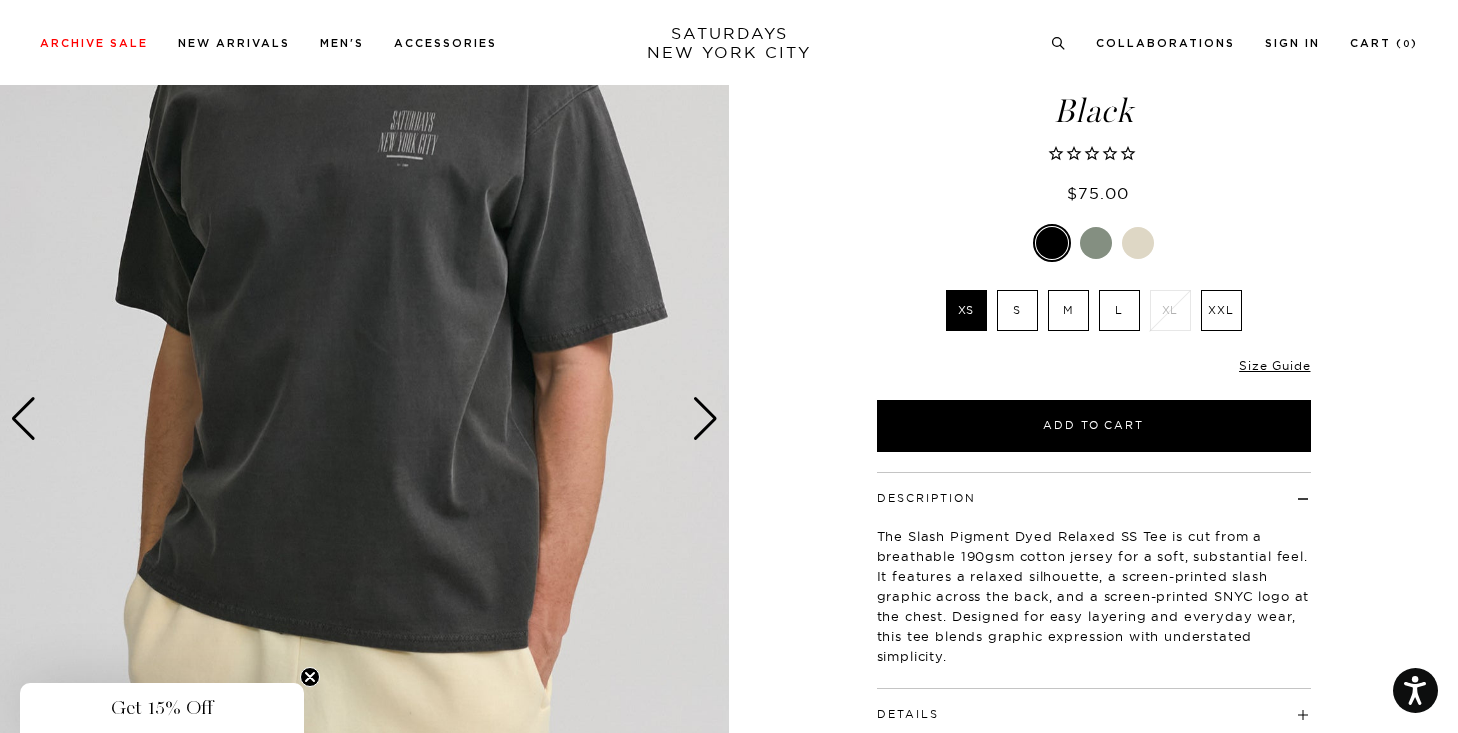 click at bounding box center (705, 419) 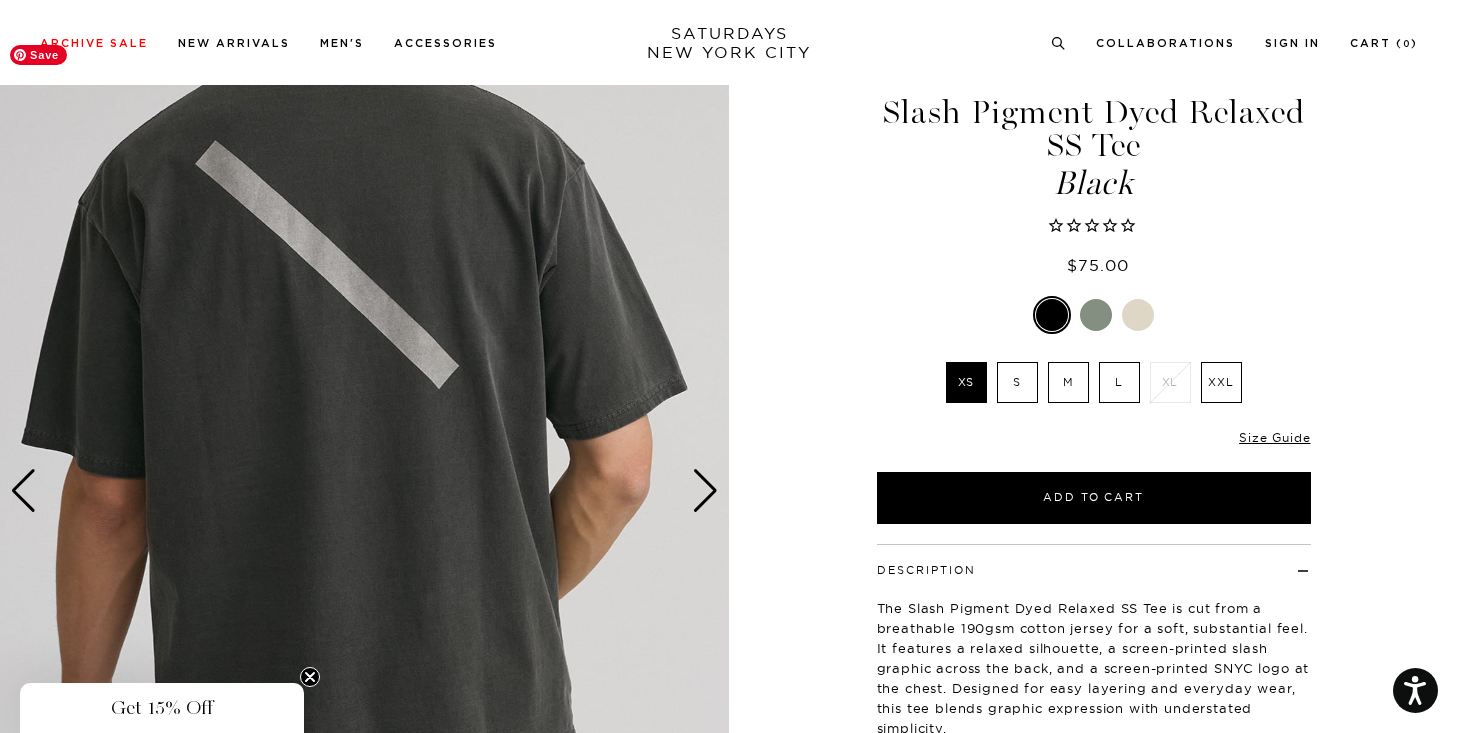 scroll, scrollTop: 77, scrollLeft: 0, axis: vertical 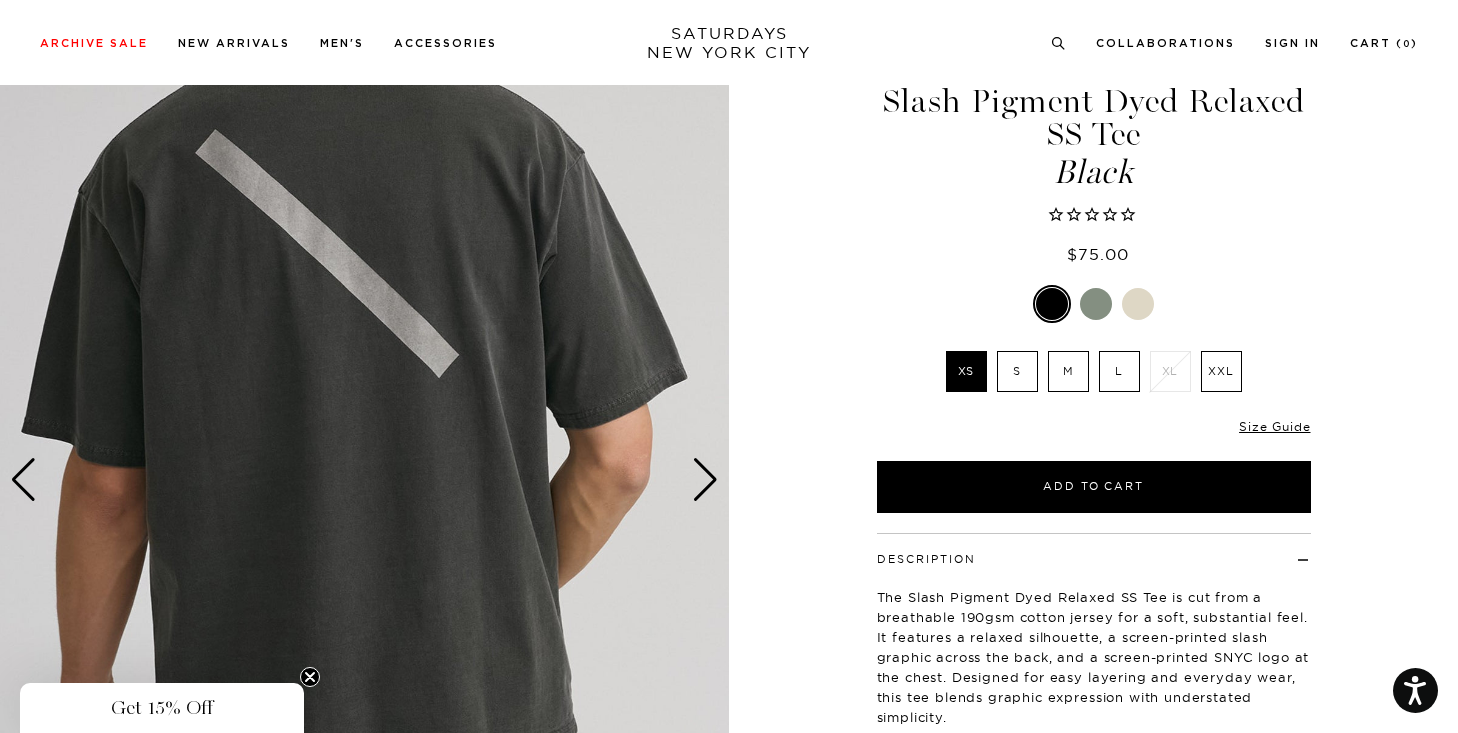 click at bounding box center [705, 480] 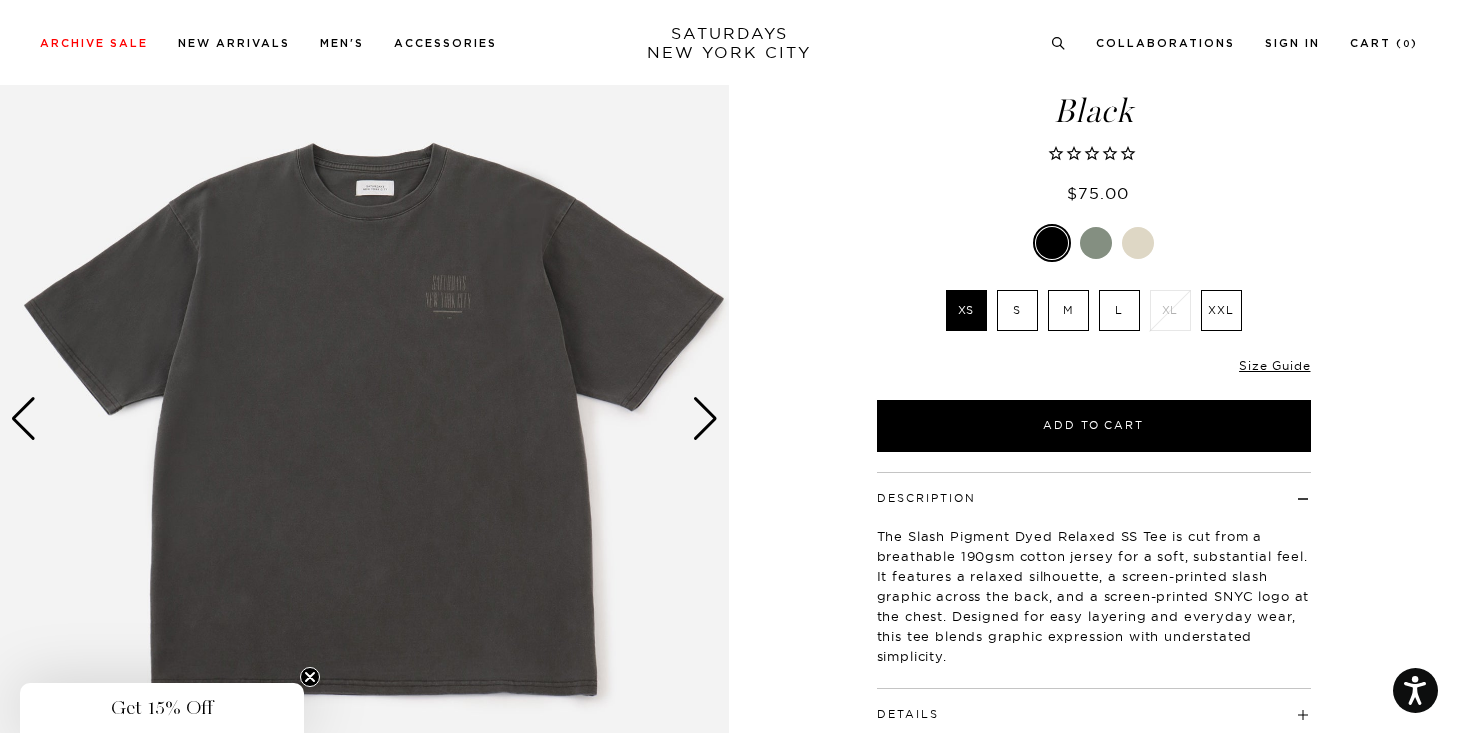 scroll, scrollTop: 145, scrollLeft: 0, axis: vertical 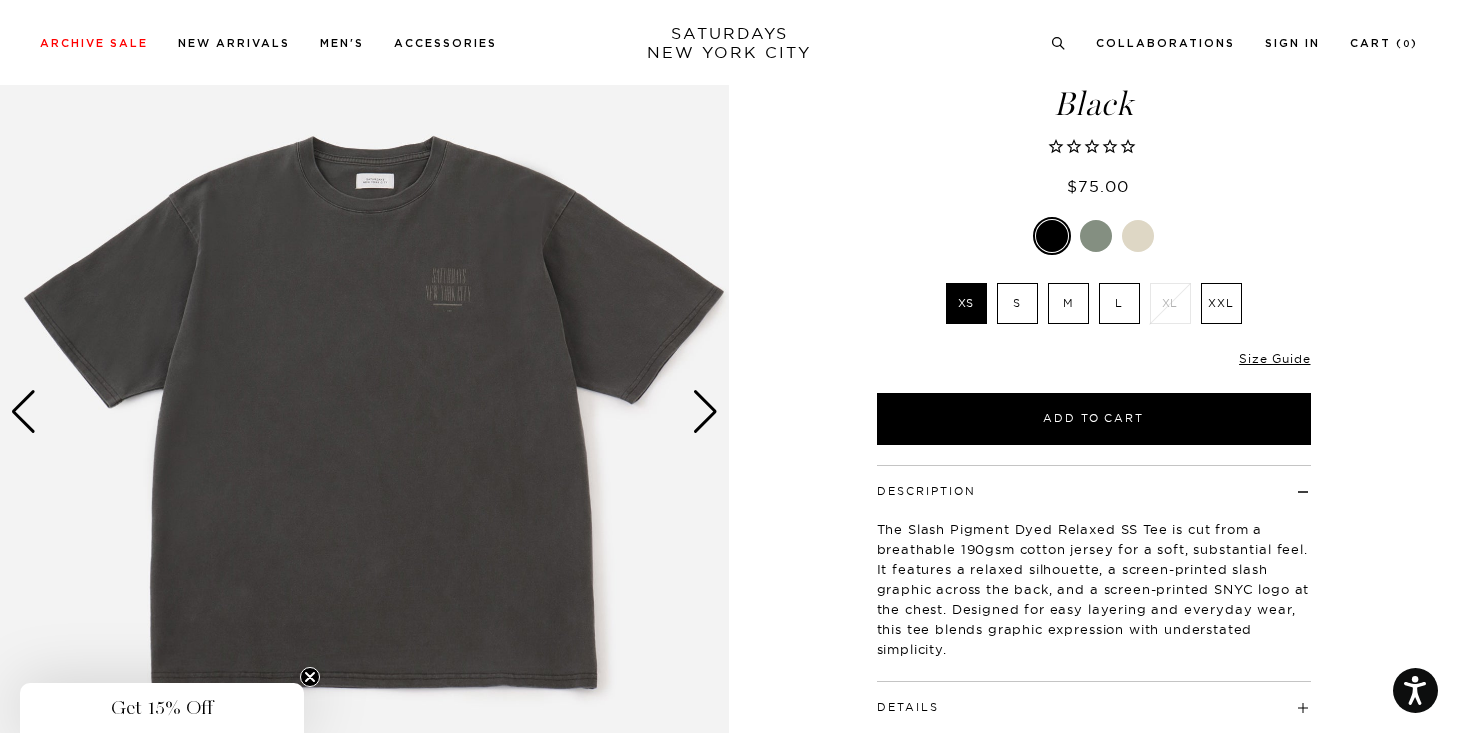 click at bounding box center [705, 412] 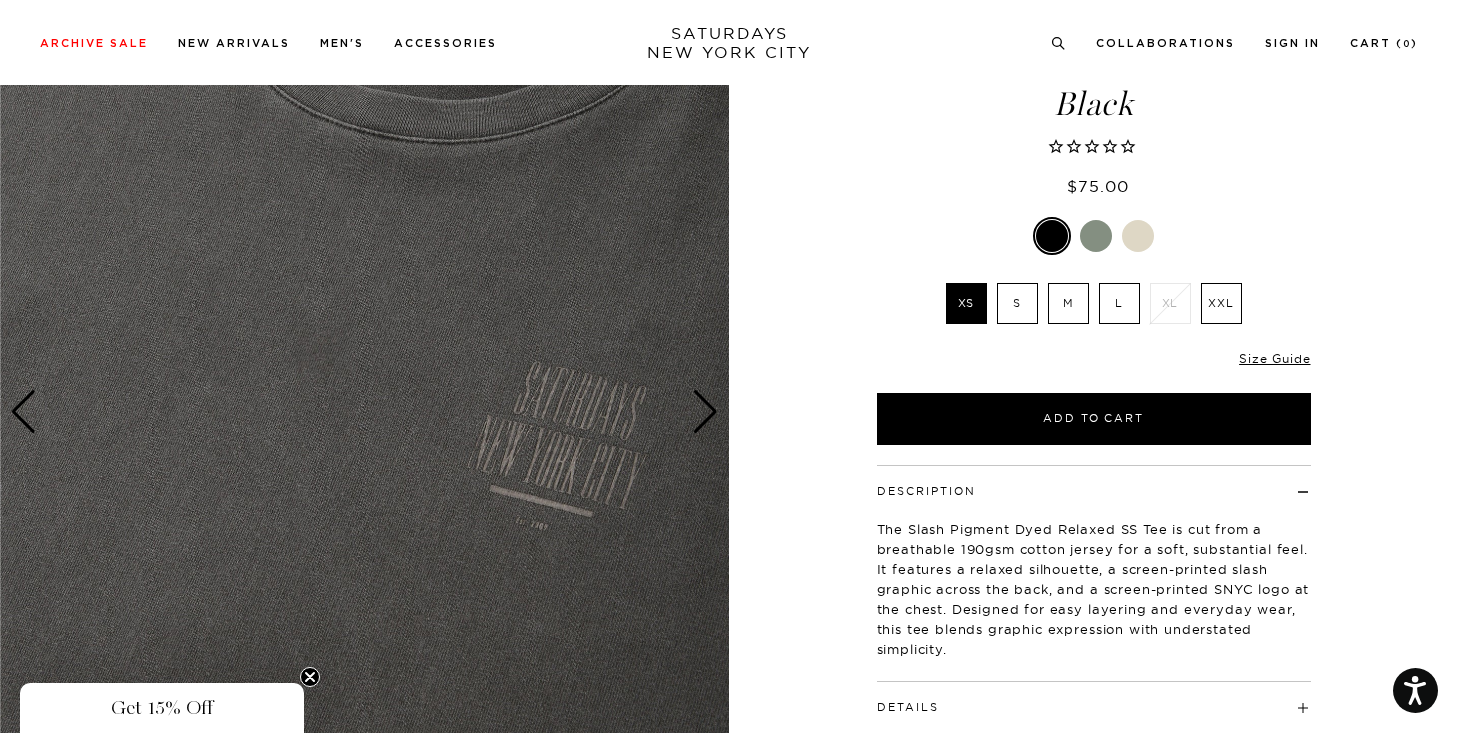 click at bounding box center [705, 412] 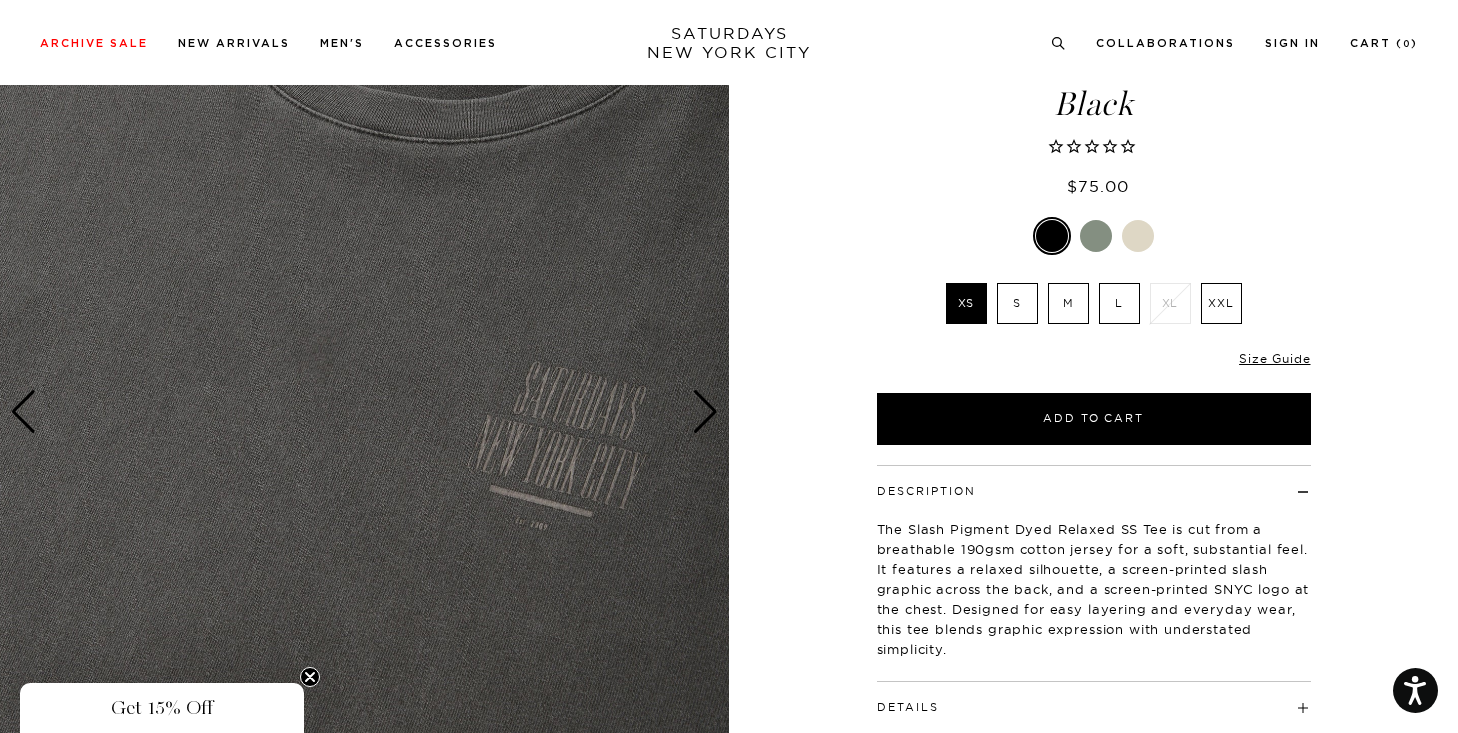 click at bounding box center [705, 412] 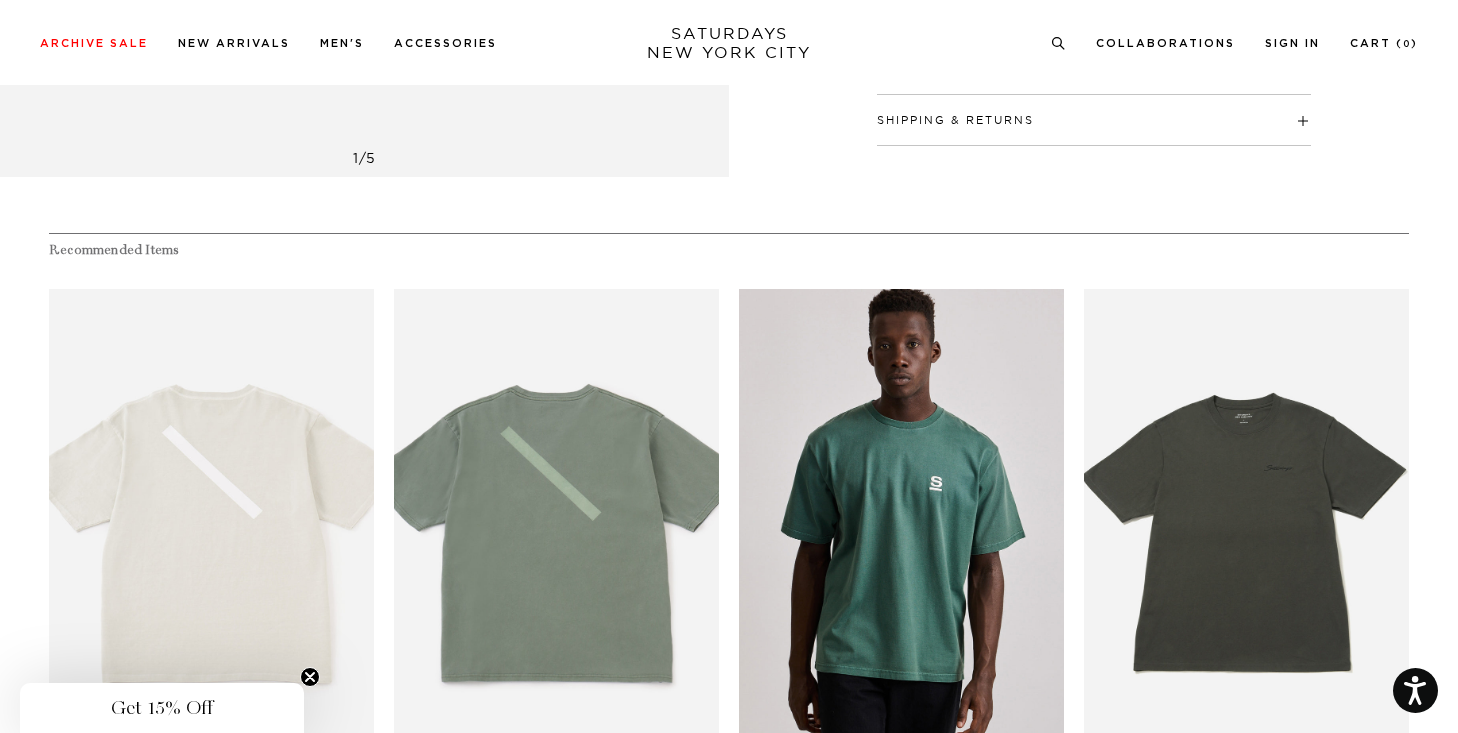 scroll, scrollTop: 977, scrollLeft: 0, axis: vertical 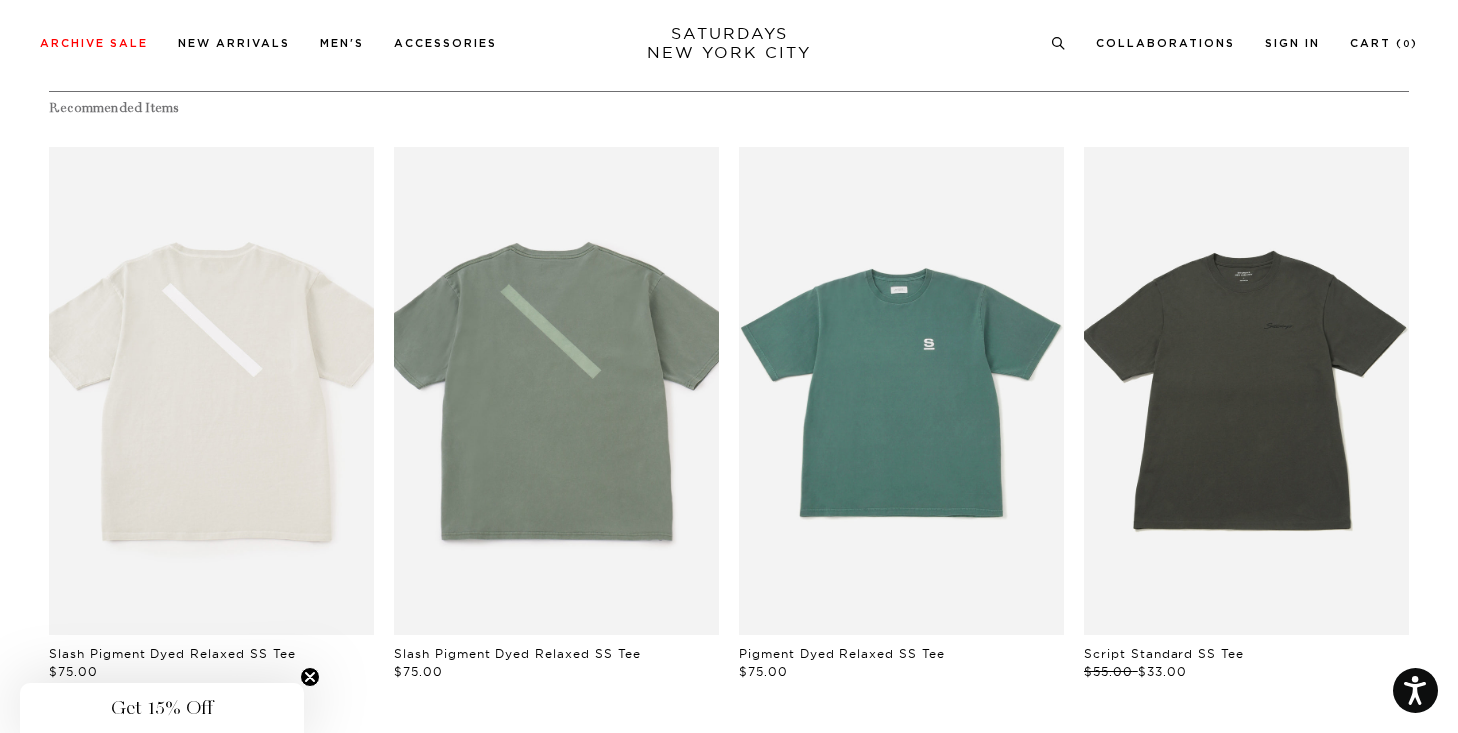 click at bounding box center (901, 391) 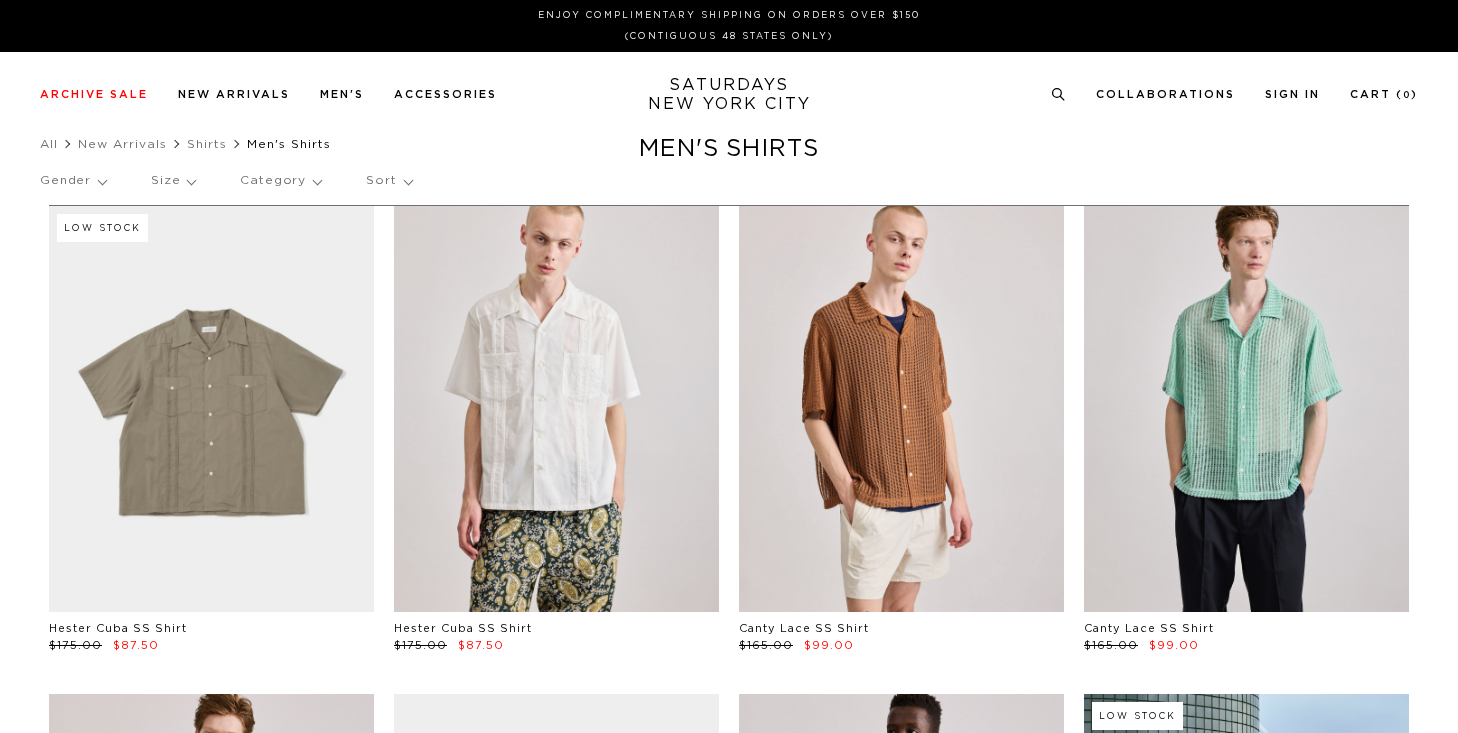 scroll, scrollTop: 0, scrollLeft: 0, axis: both 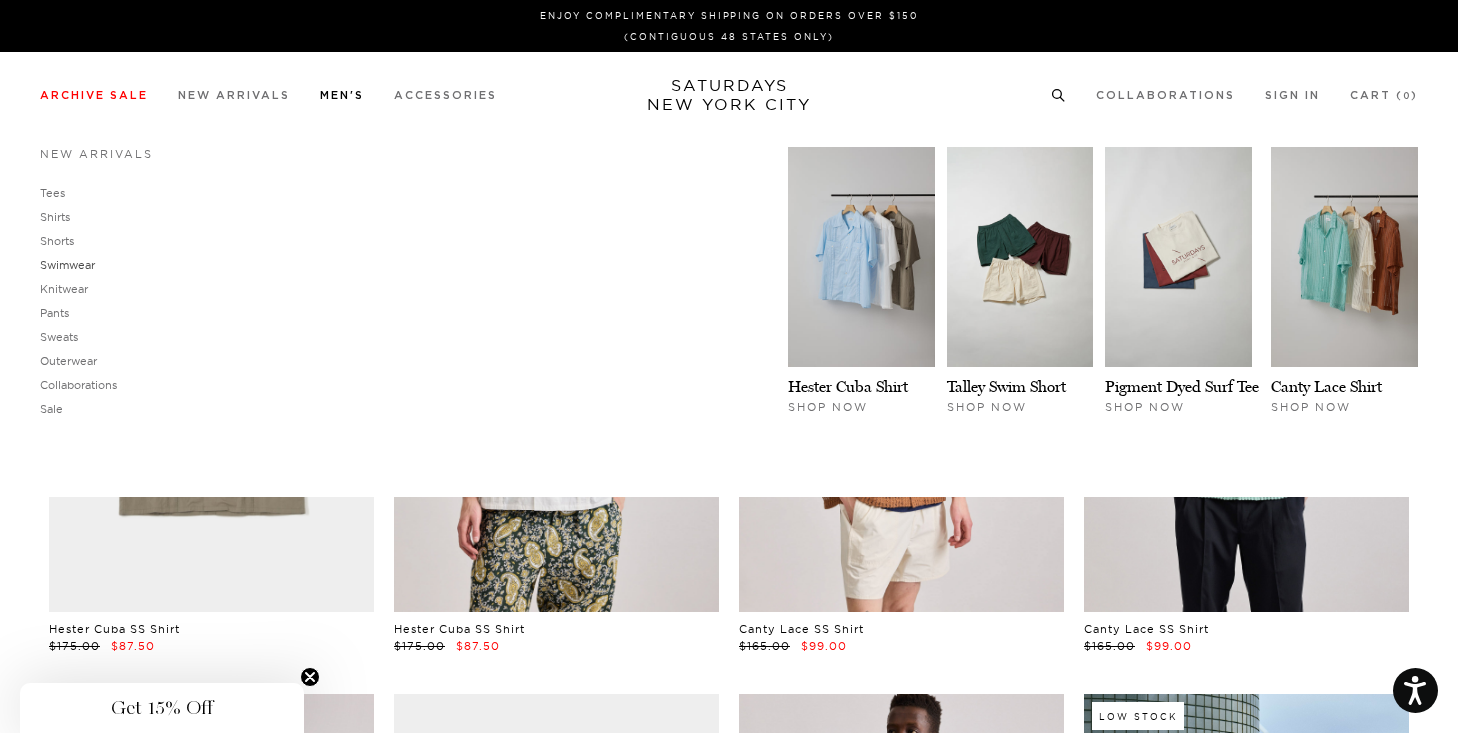 click on "Swimwear" at bounding box center [67, 265] 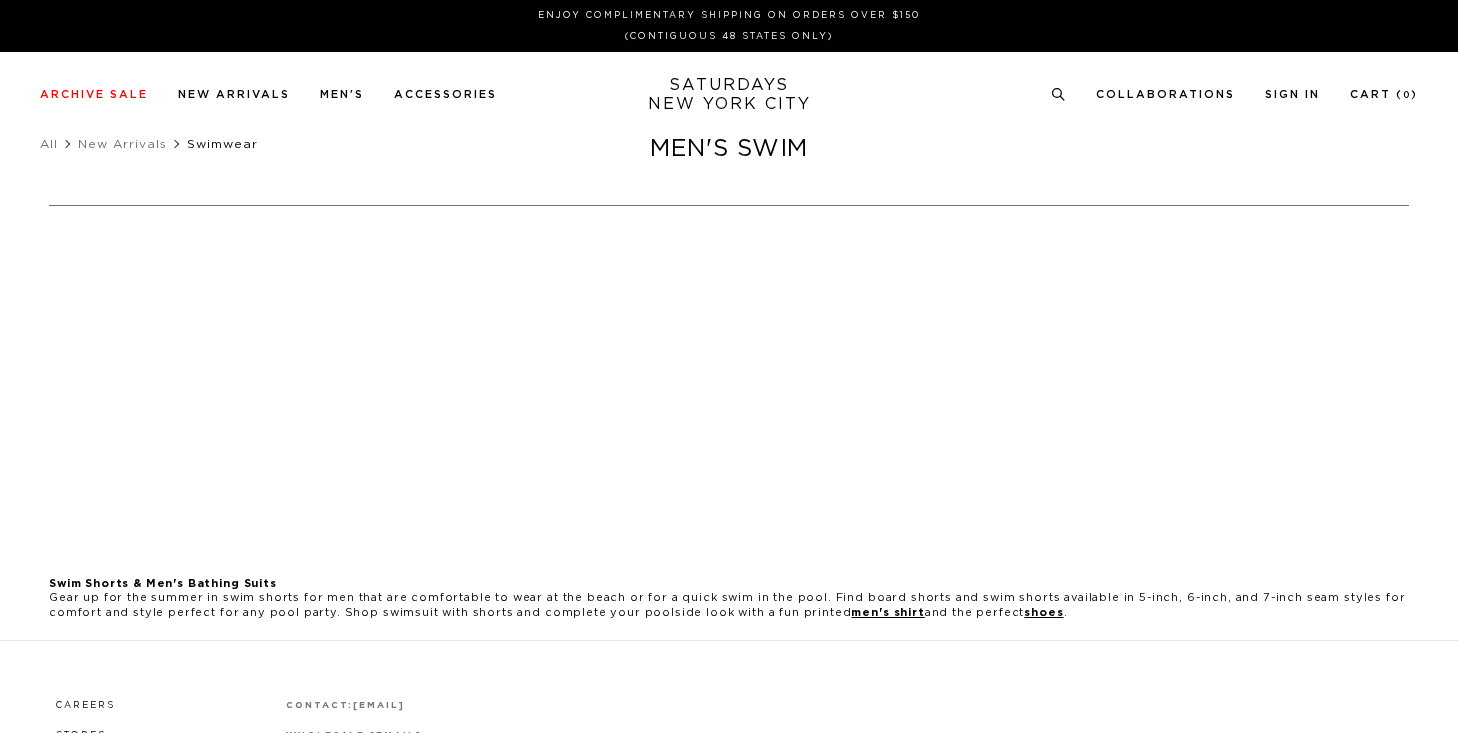 scroll, scrollTop: 0, scrollLeft: 0, axis: both 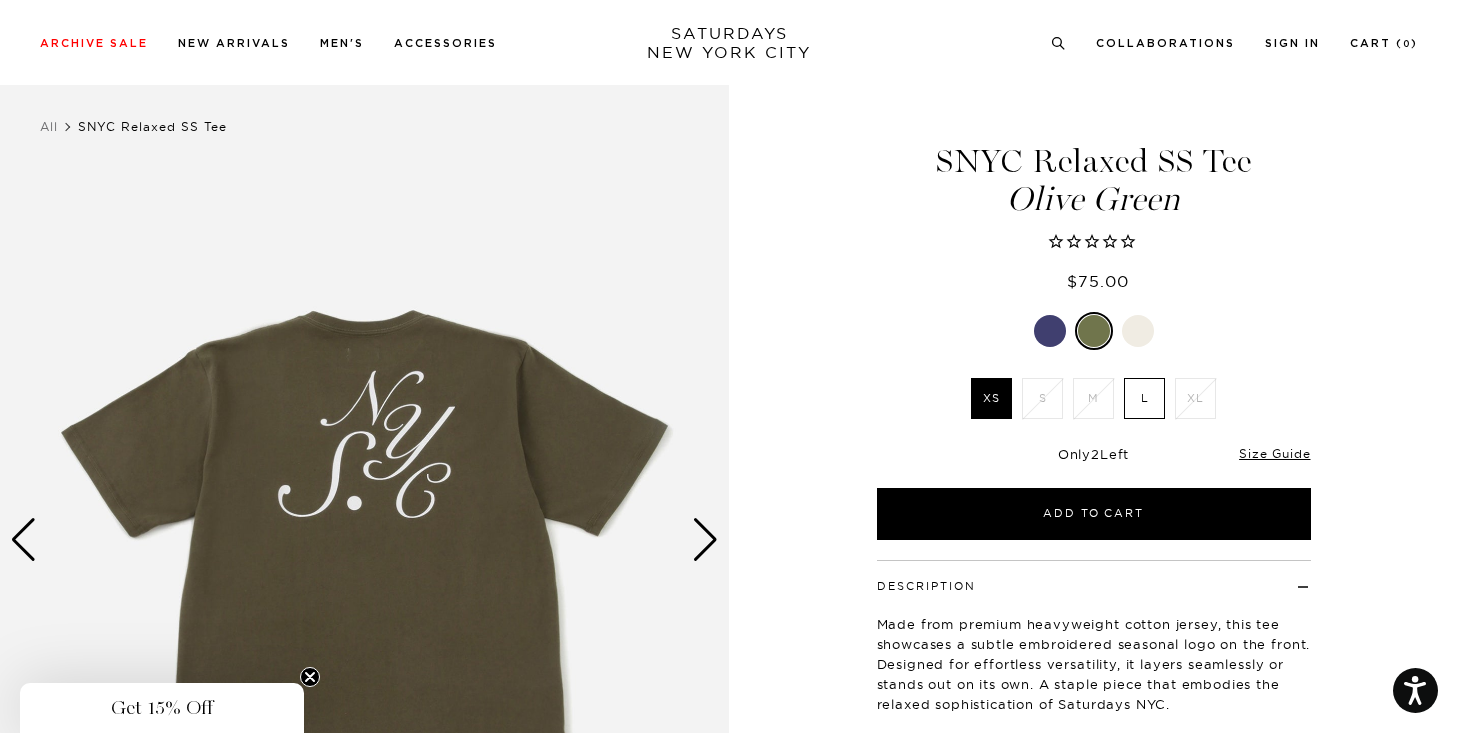 click at bounding box center (1138, 331) 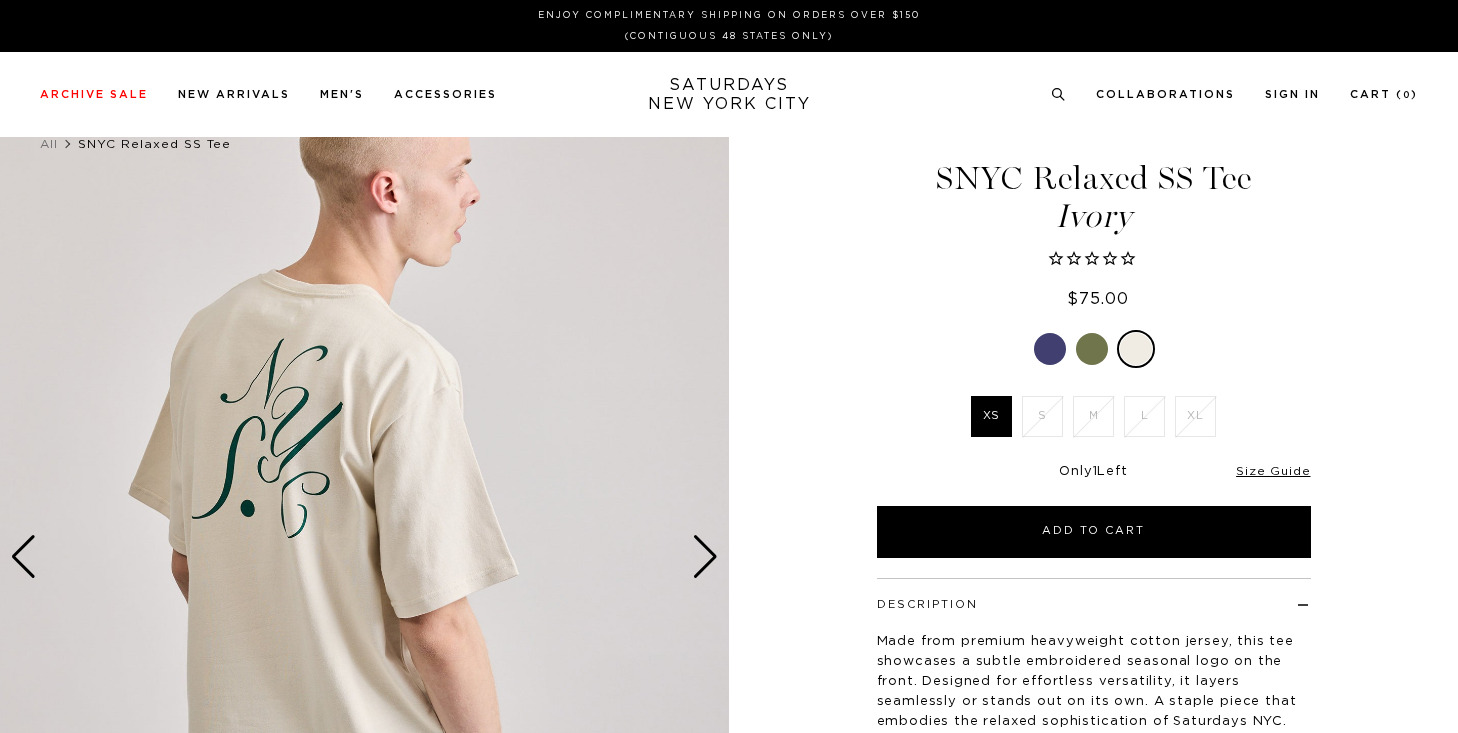 scroll, scrollTop: 0, scrollLeft: 0, axis: both 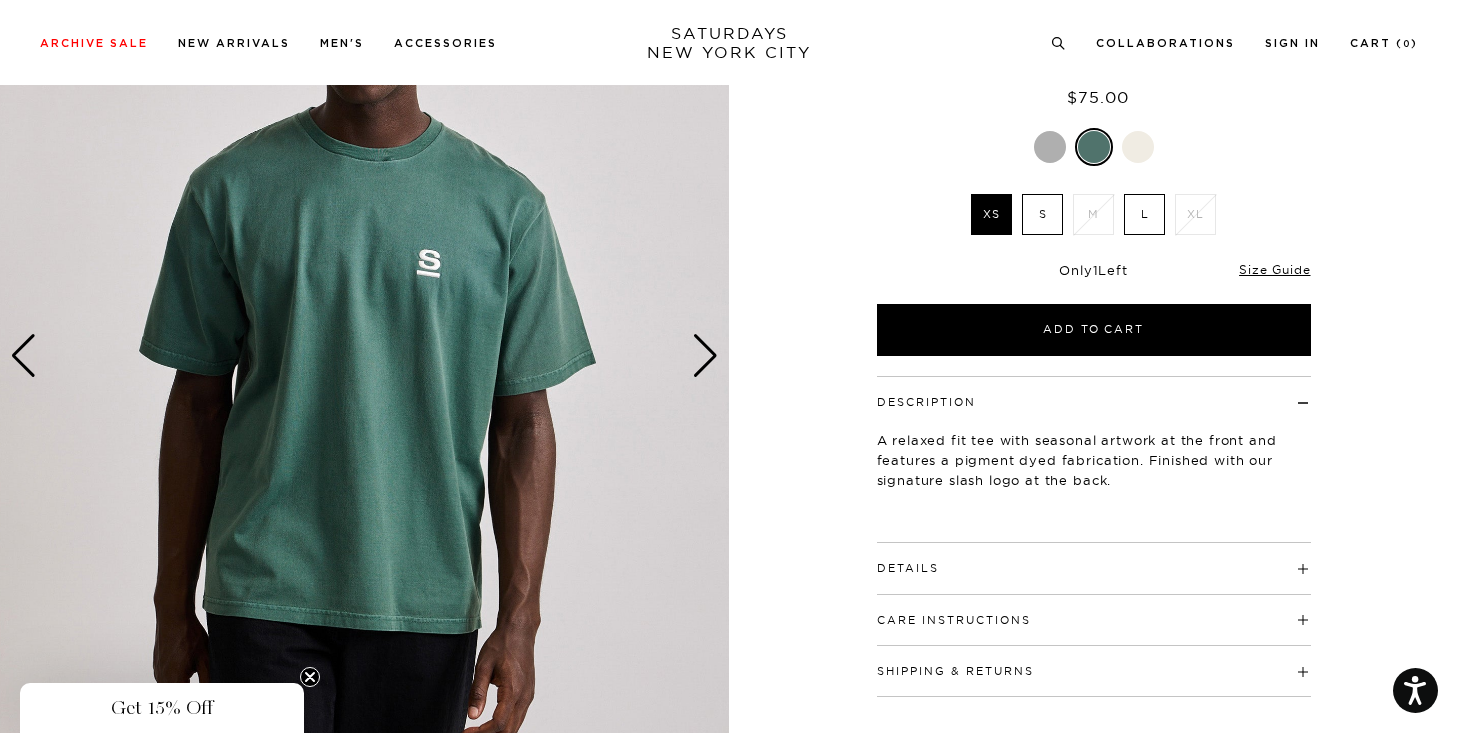 click at bounding box center (705, 356) 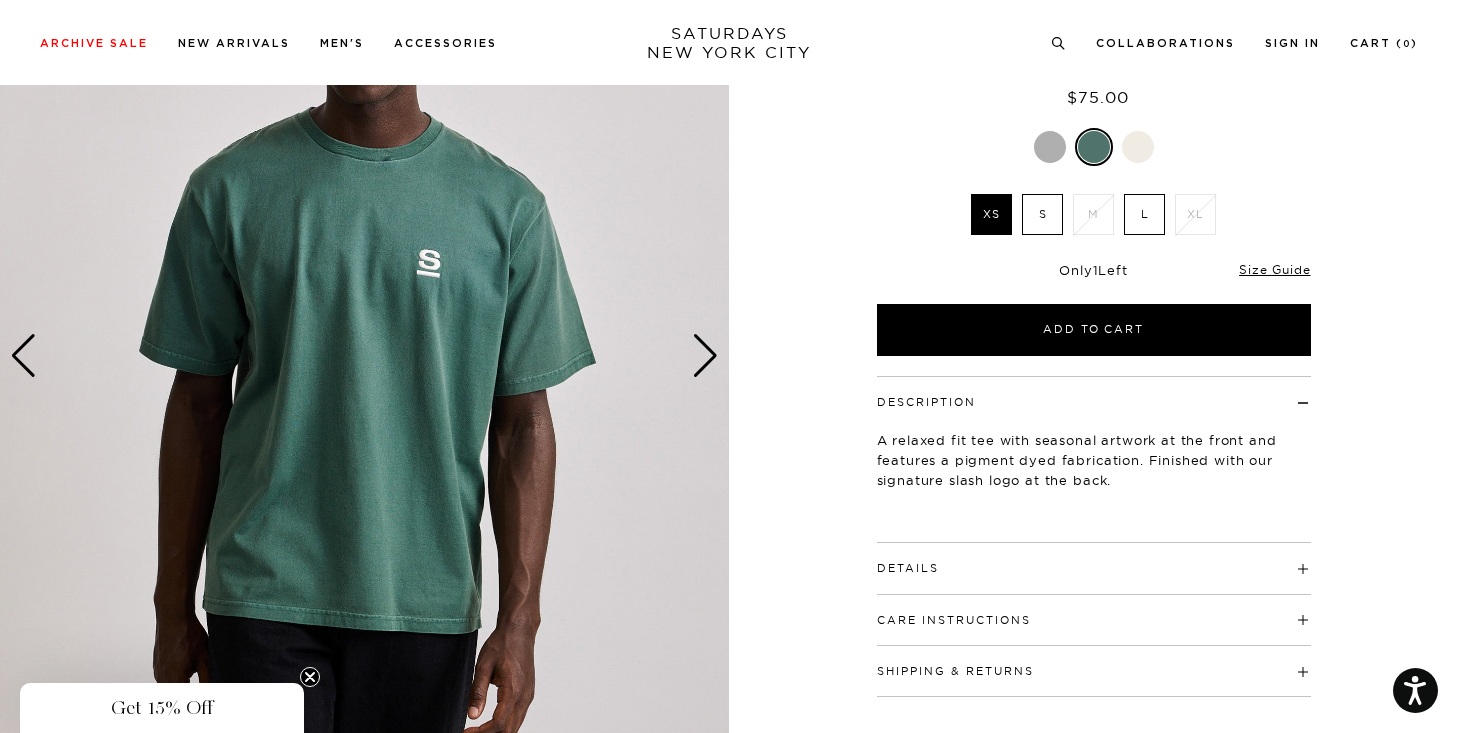 click at bounding box center [705, 356] 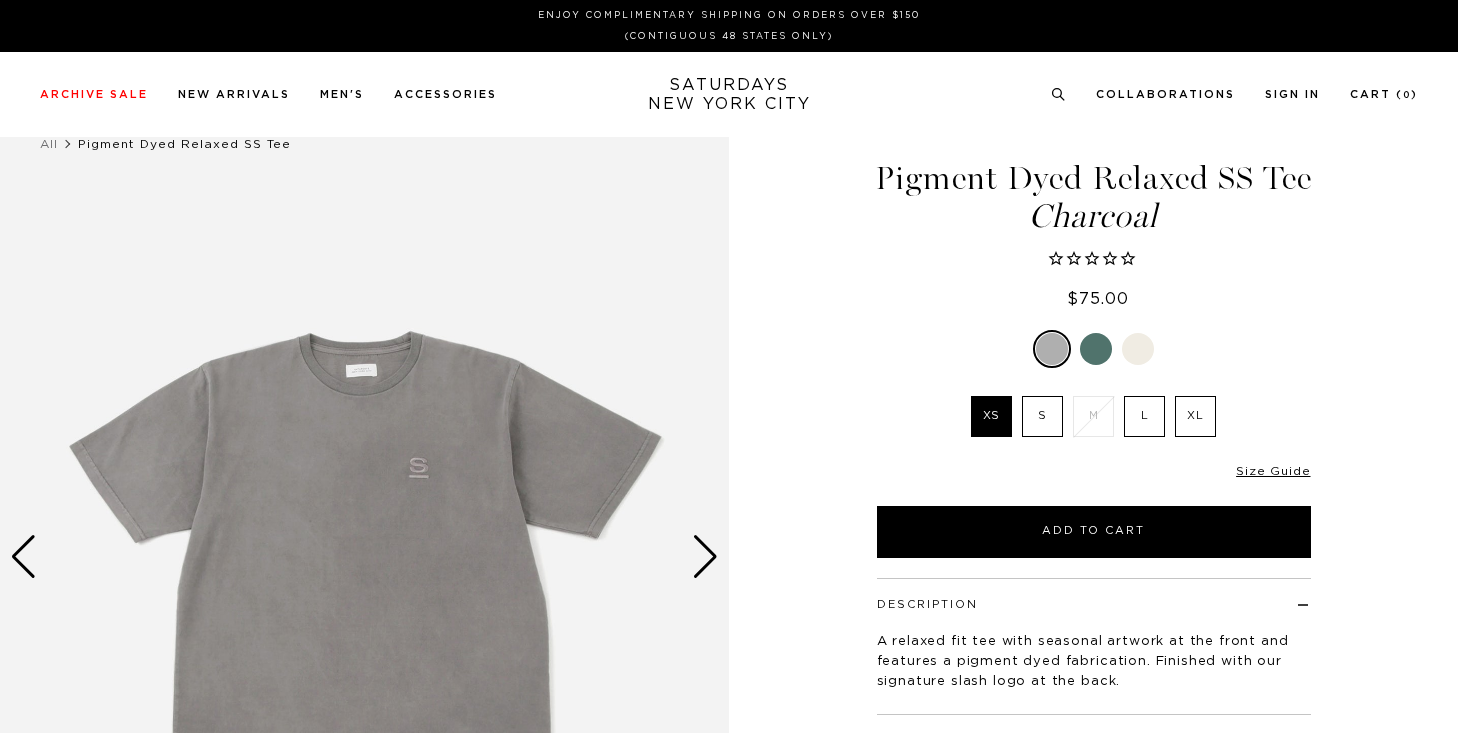 scroll, scrollTop: 0, scrollLeft: 0, axis: both 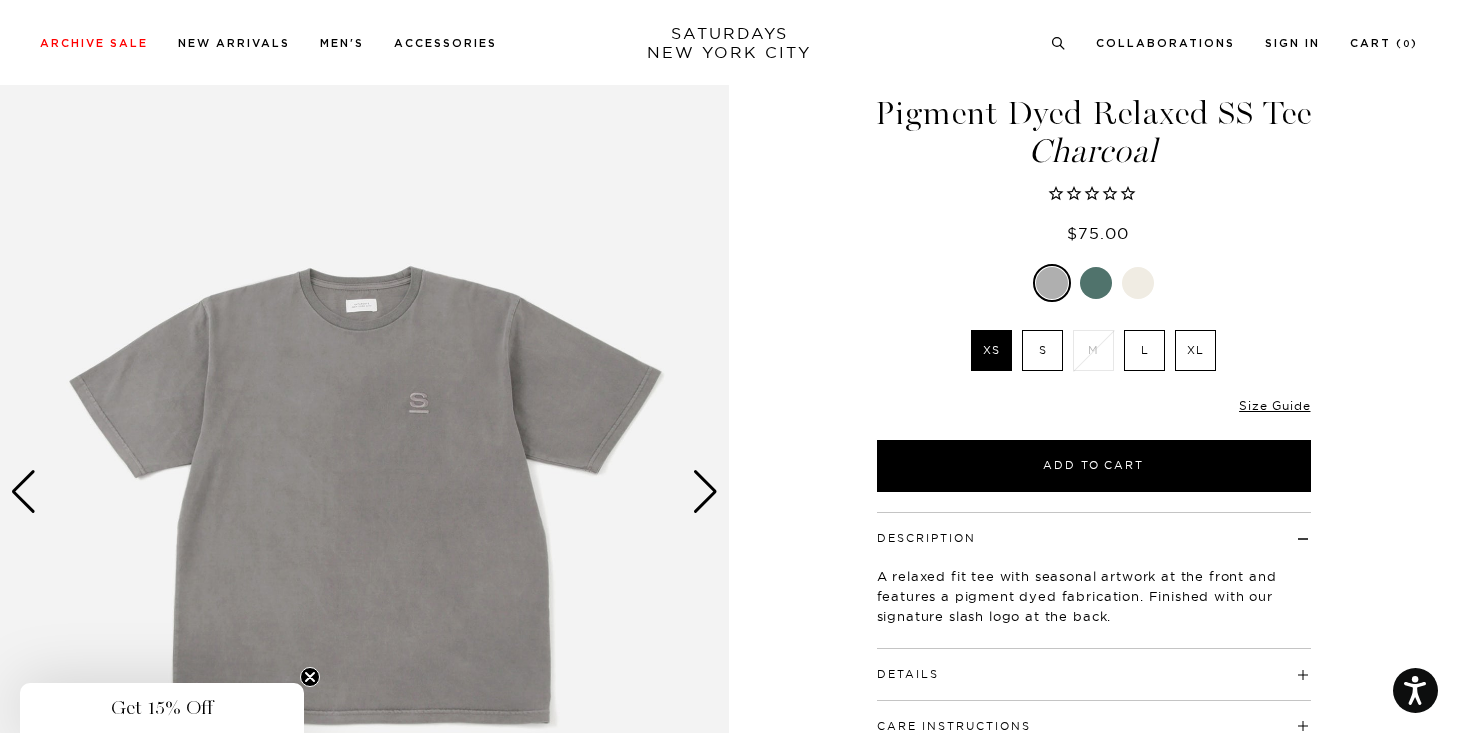 click at bounding box center [1138, 283] 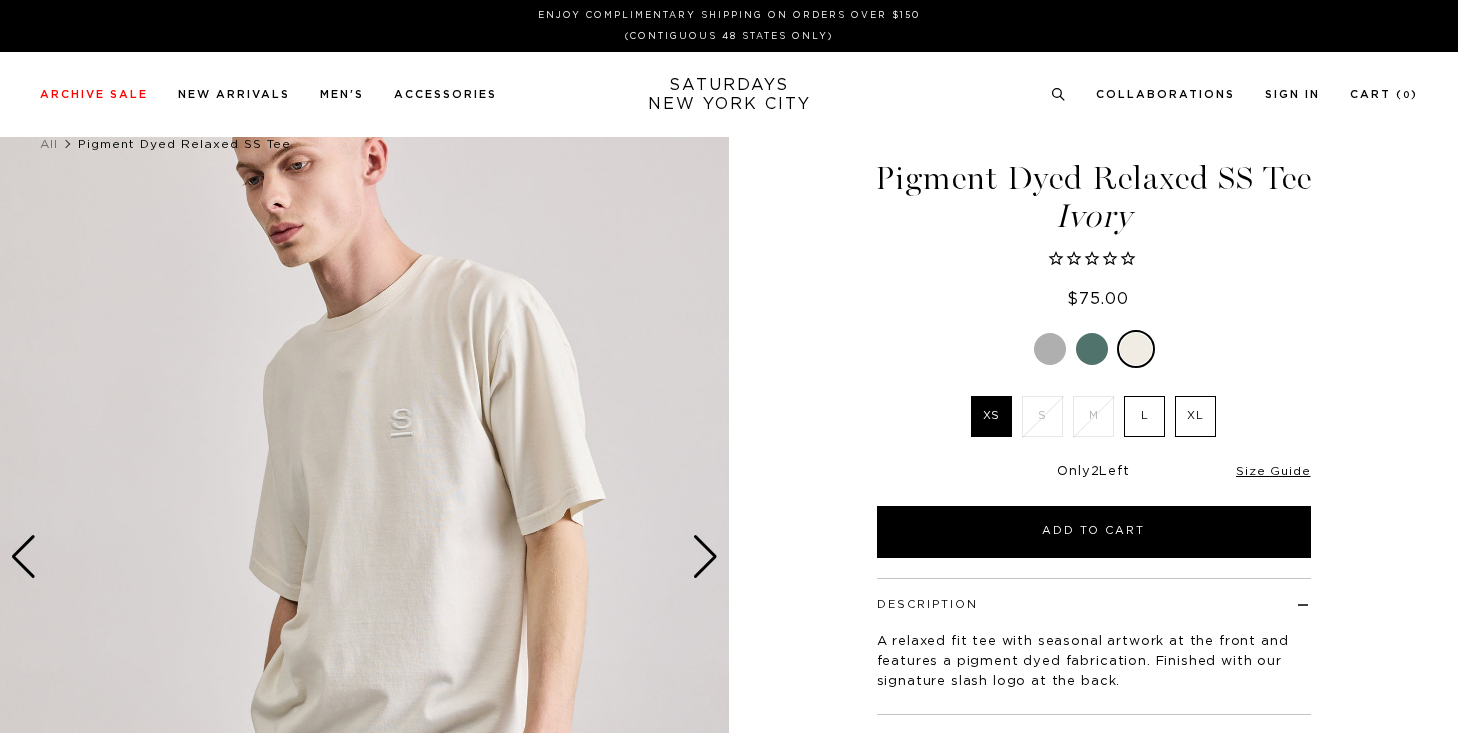 scroll, scrollTop: 0, scrollLeft: 0, axis: both 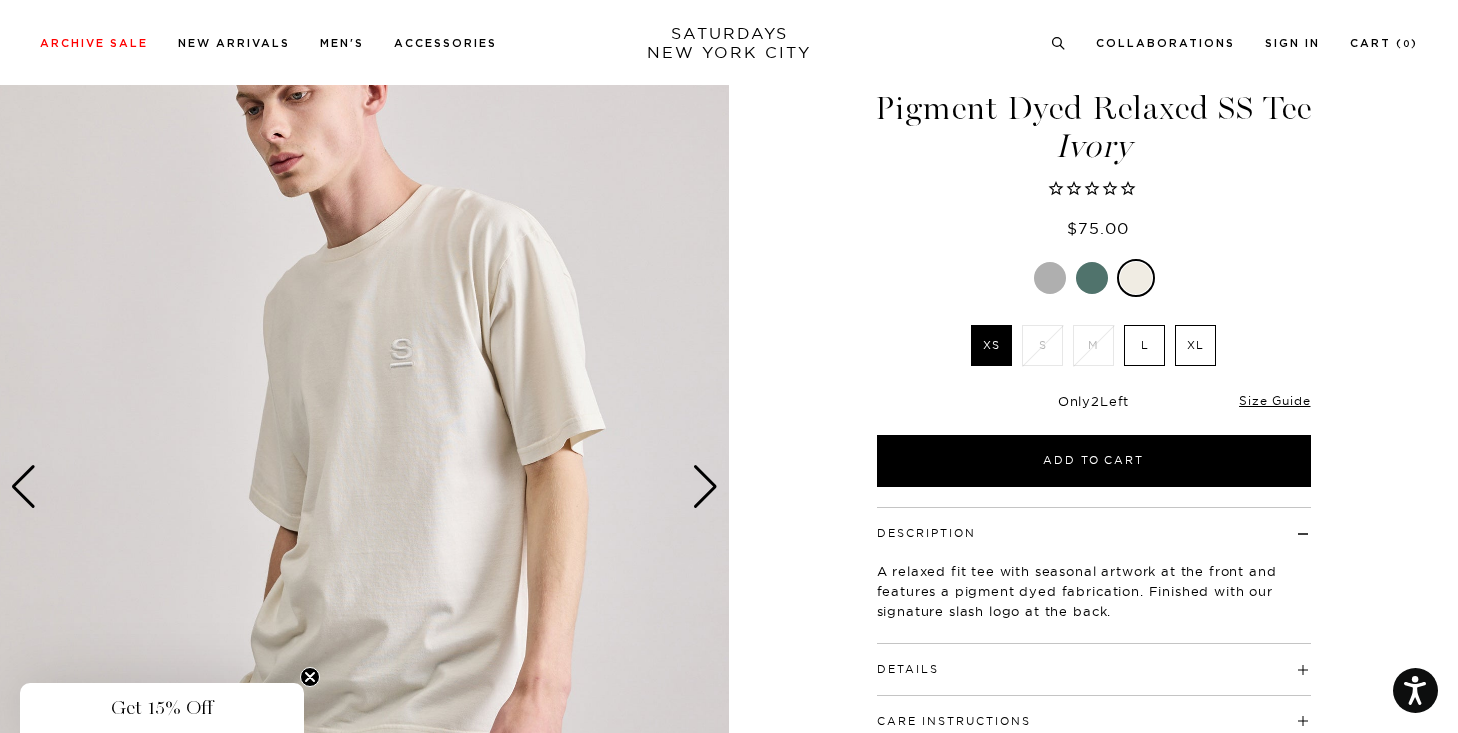 click at bounding box center [1092, 278] 